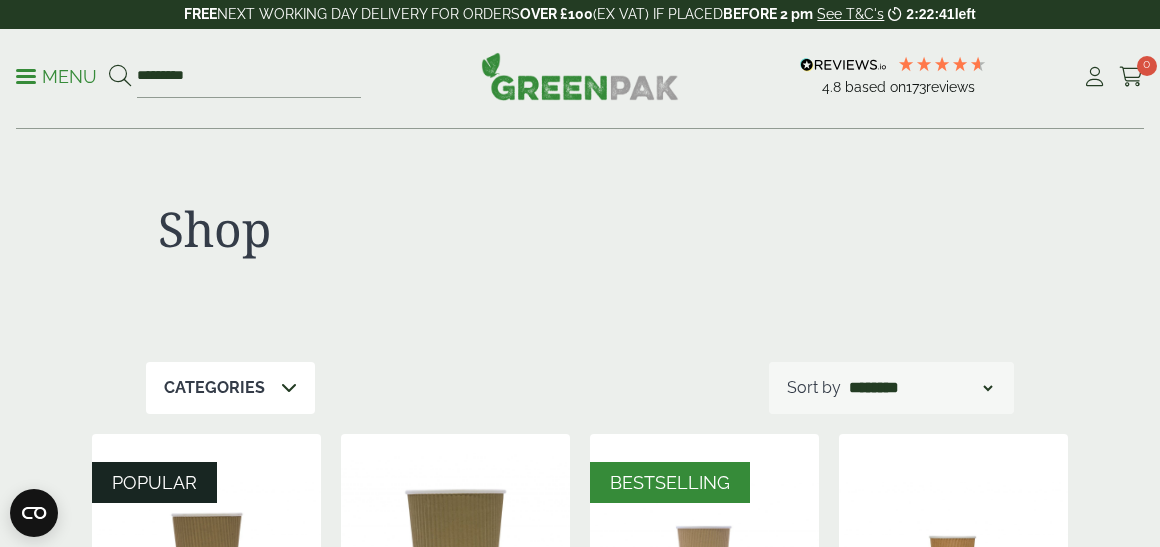 scroll, scrollTop: 0, scrollLeft: 0, axis: both 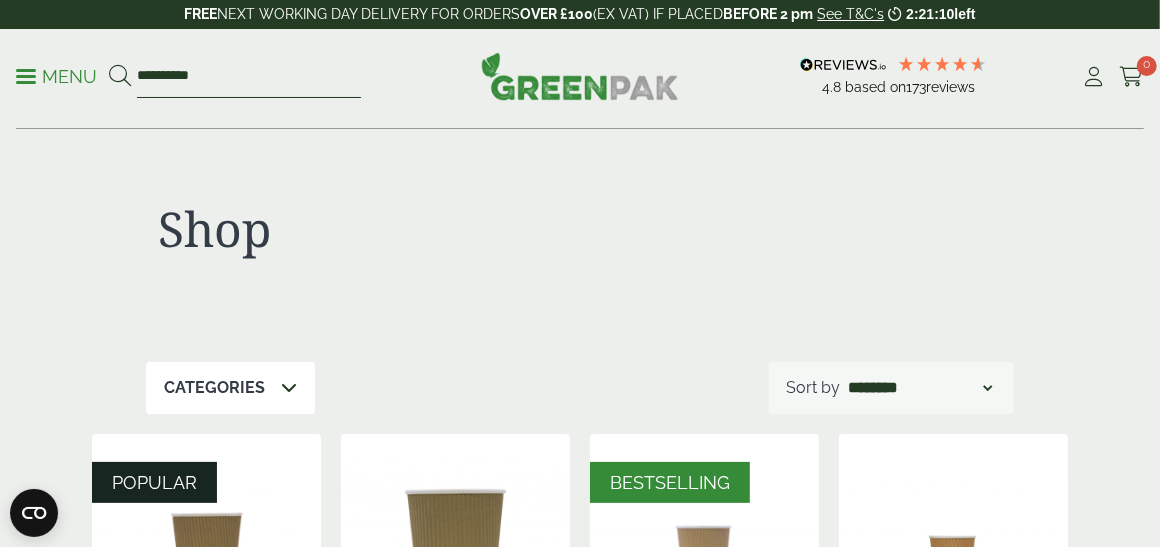 type on "**********" 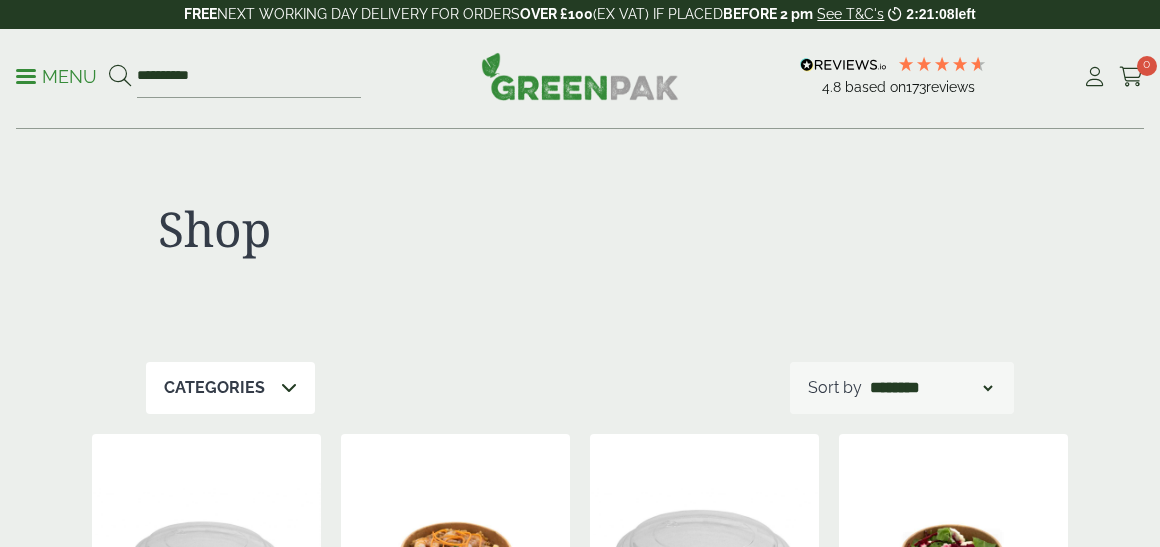 scroll, scrollTop: 0, scrollLeft: 0, axis: both 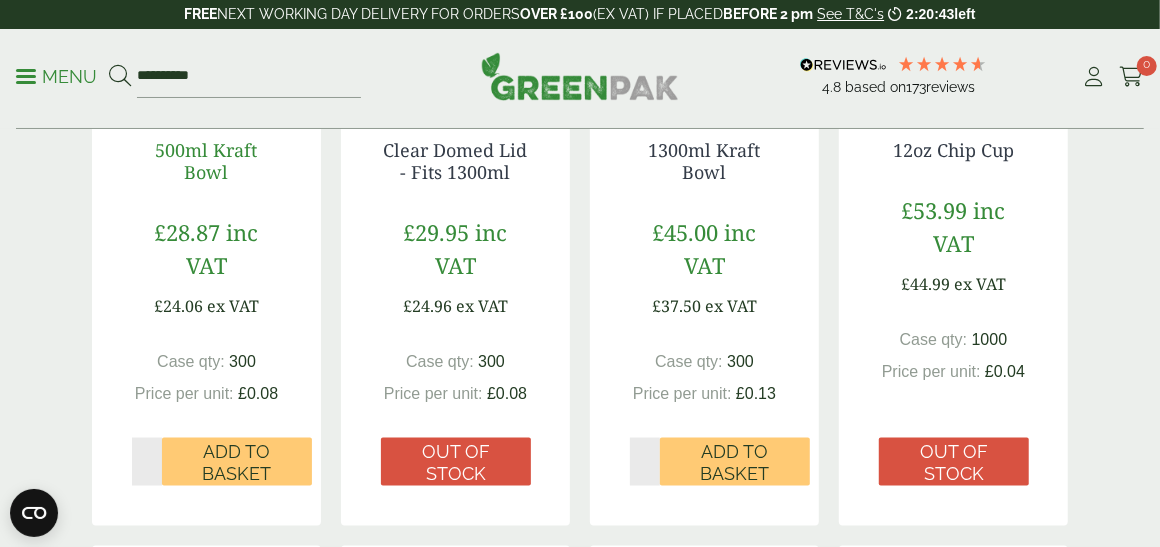 click on "500ml Kraft Bowl" at bounding box center (207, 161) 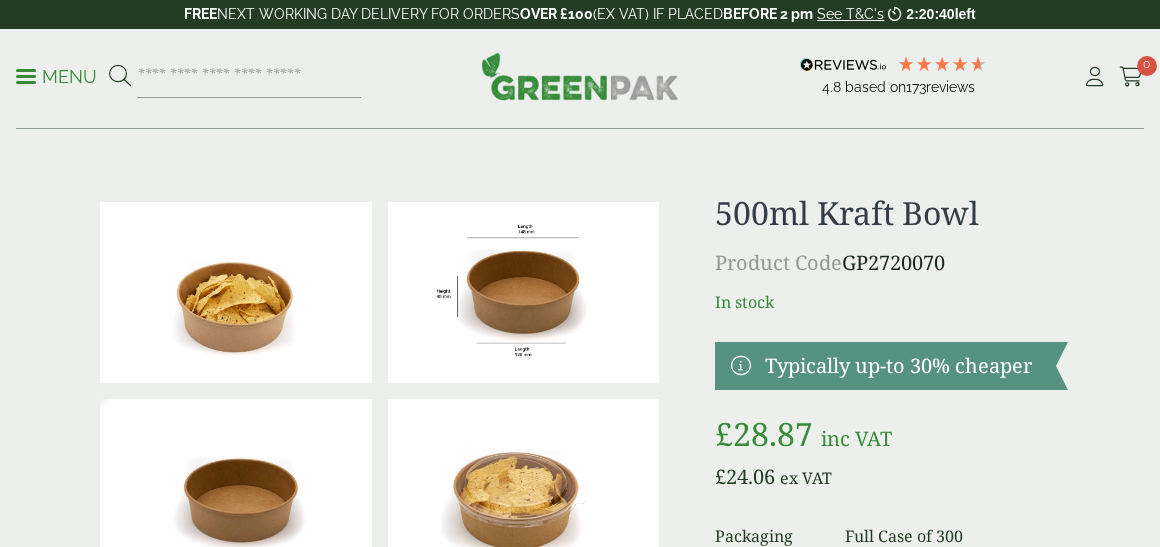 scroll, scrollTop: 200, scrollLeft: 0, axis: vertical 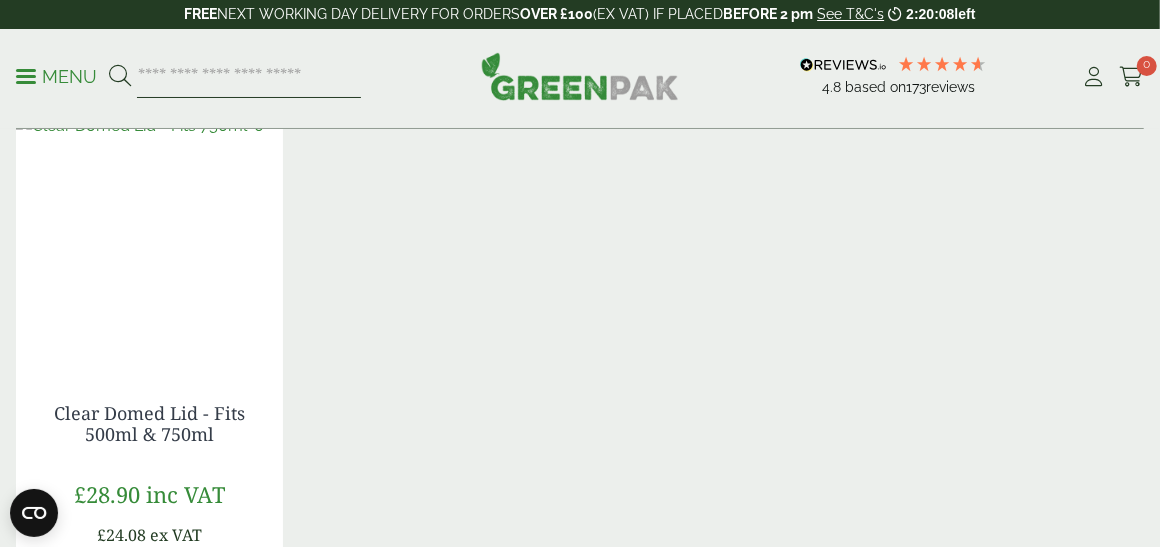 click at bounding box center [249, 77] 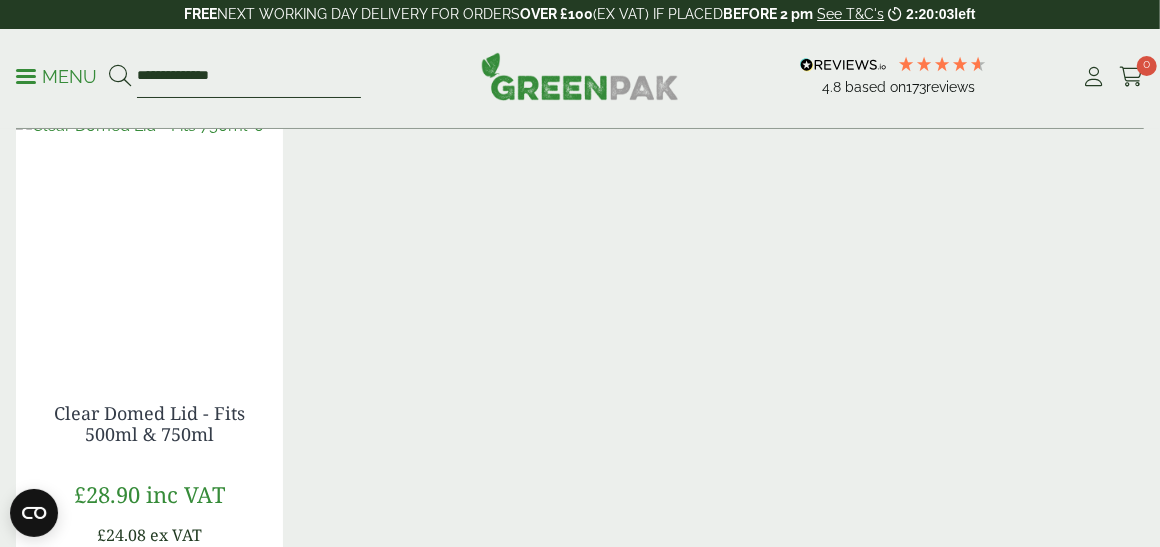 type on "**********" 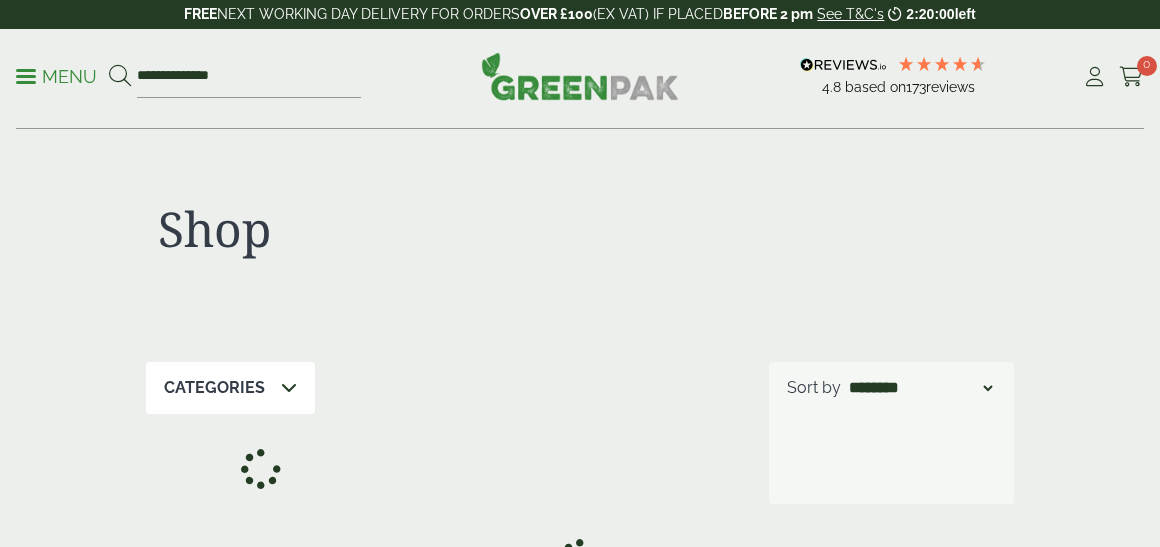 scroll, scrollTop: 0, scrollLeft: 0, axis: both 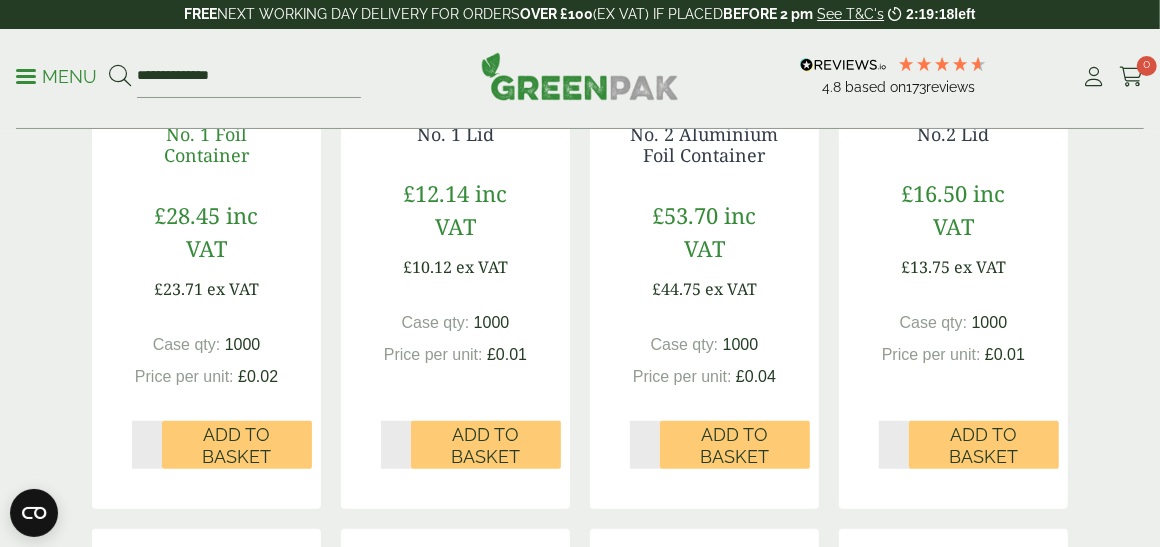 click on "No. 1 Foil Container" at bounding box center [206, 145] 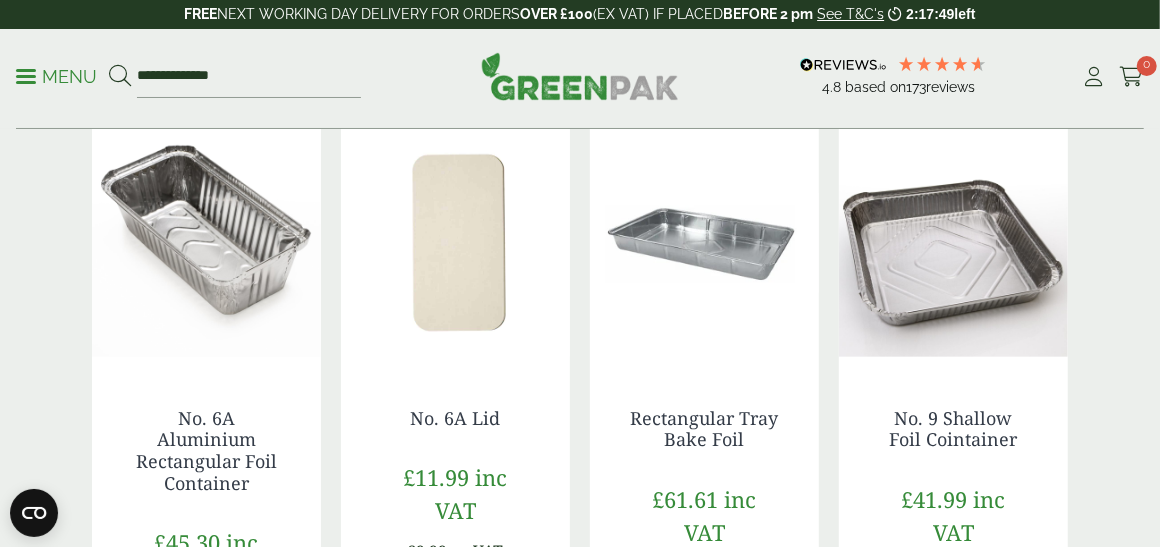 scroll, scrollTop: 1000, scrollLeft: 0, axis: vertical 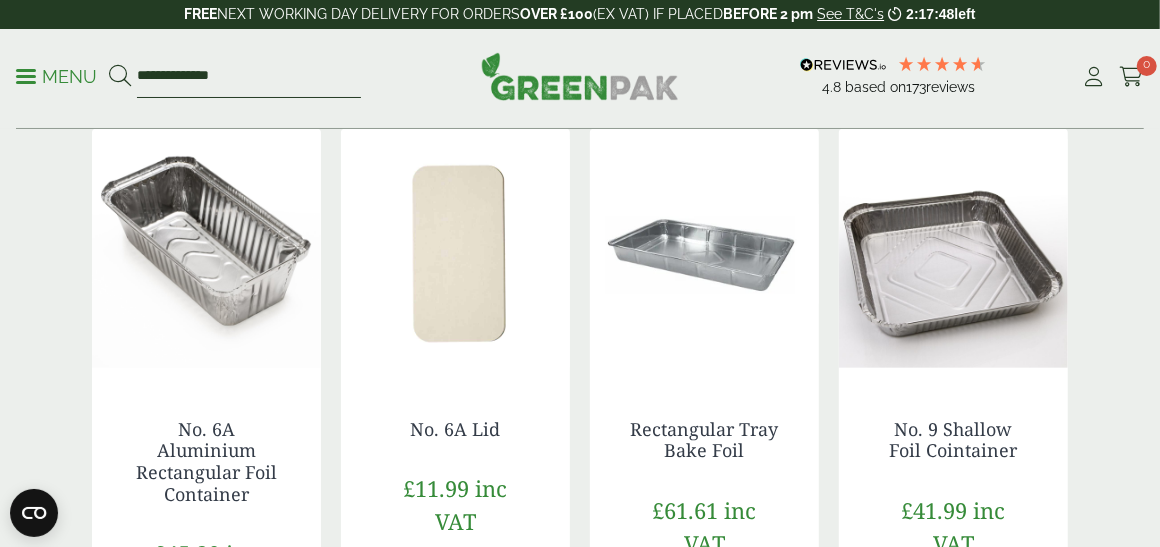 drag, startPoint x: 222, startPoint y: 78, endPoint x: 36, endPoint y: 70, distance: 186.17197 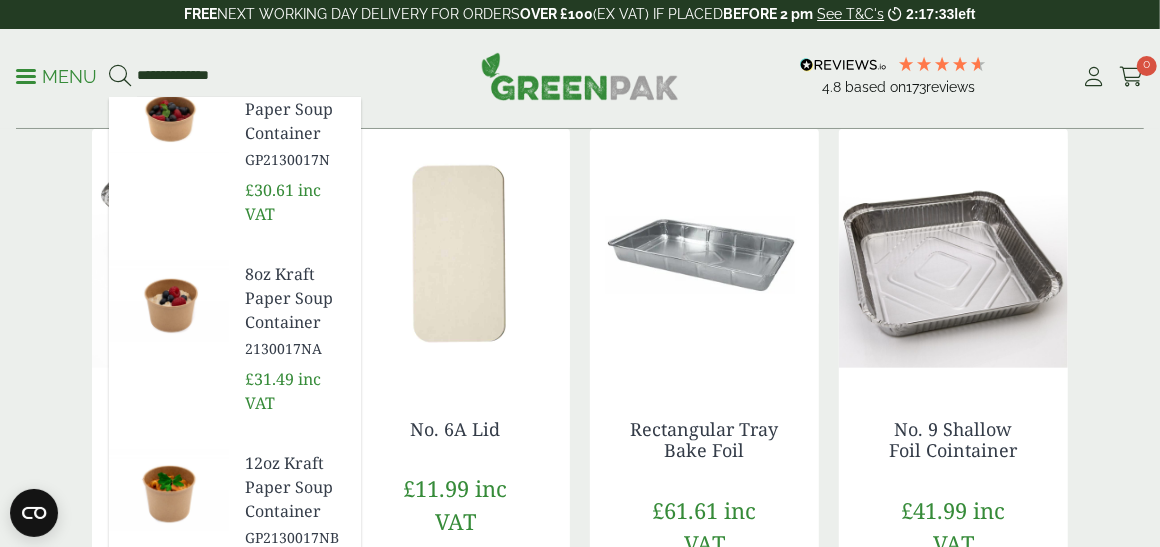 scroll, scrollTop: 299, scrollLeft: 0, axis: vertical 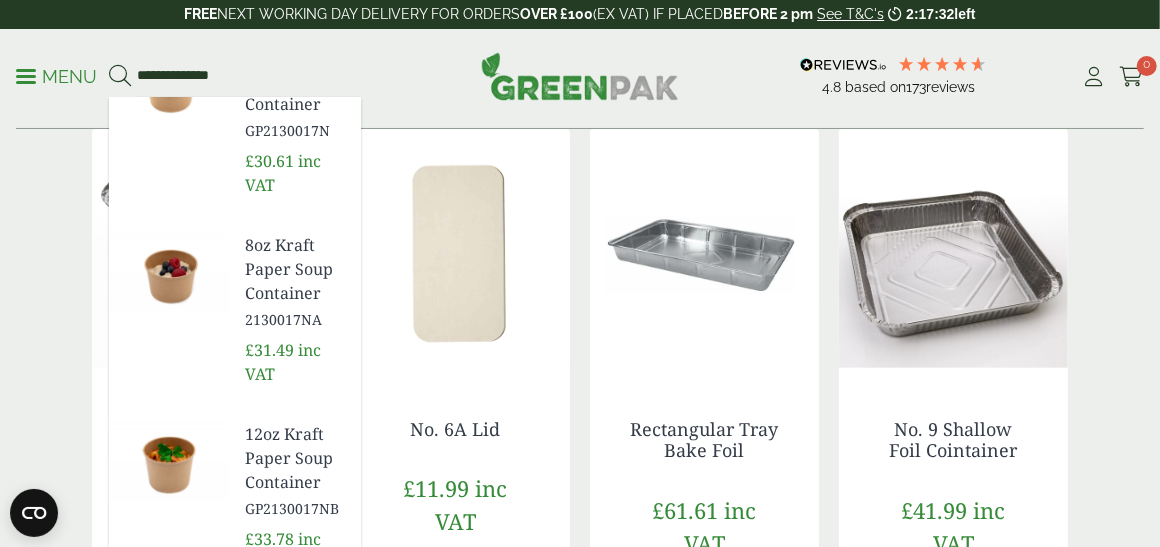 type on "**********" 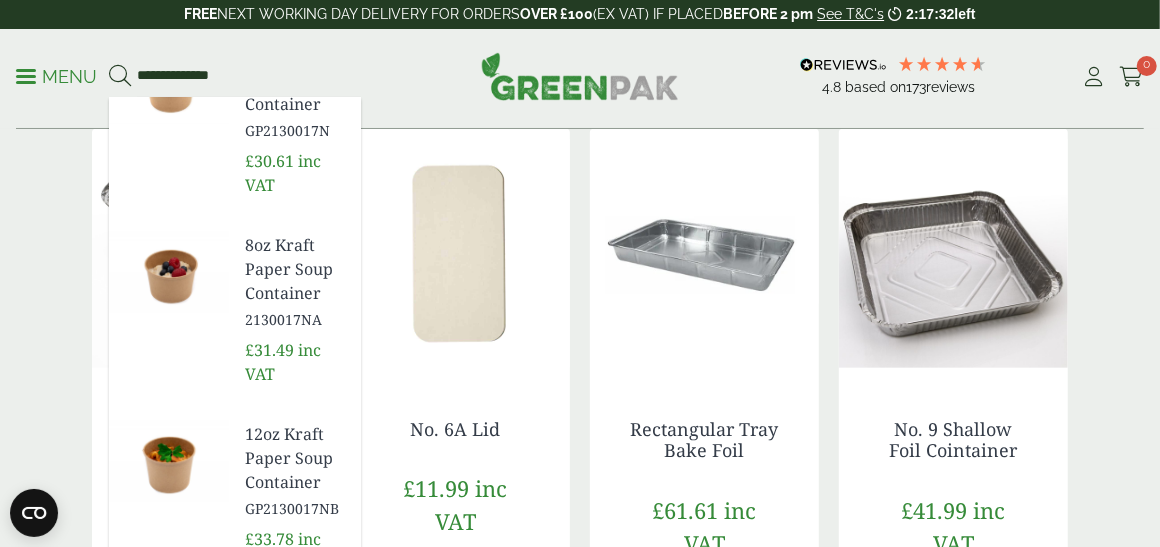 click on "8oz Kraft Paper Soup Container" at bounding box center (295, 269) 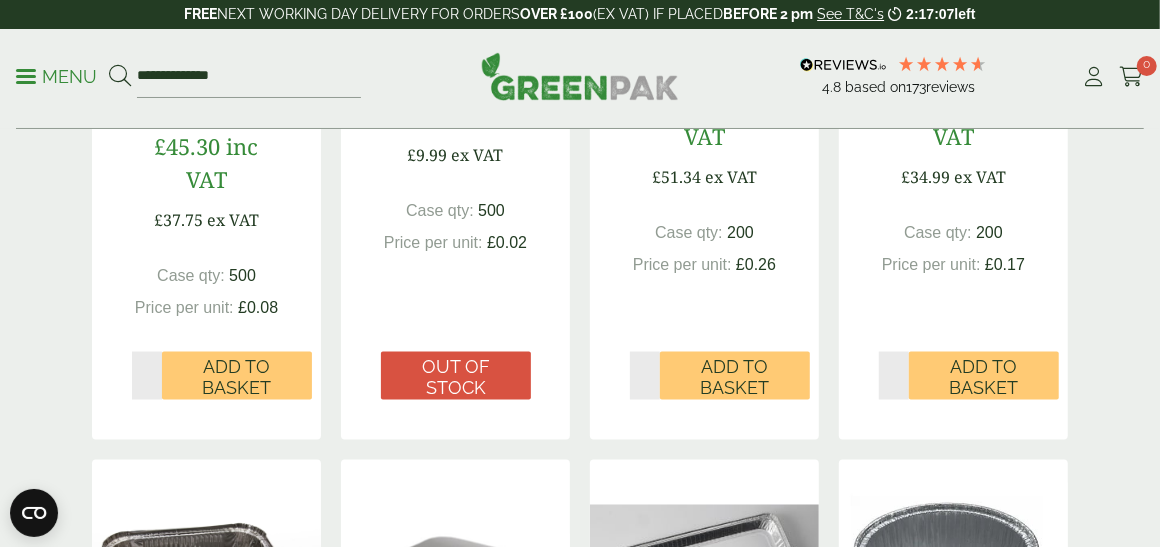 scroll, scrollTop: 1700, scrollLeft: 0, axis: vertical 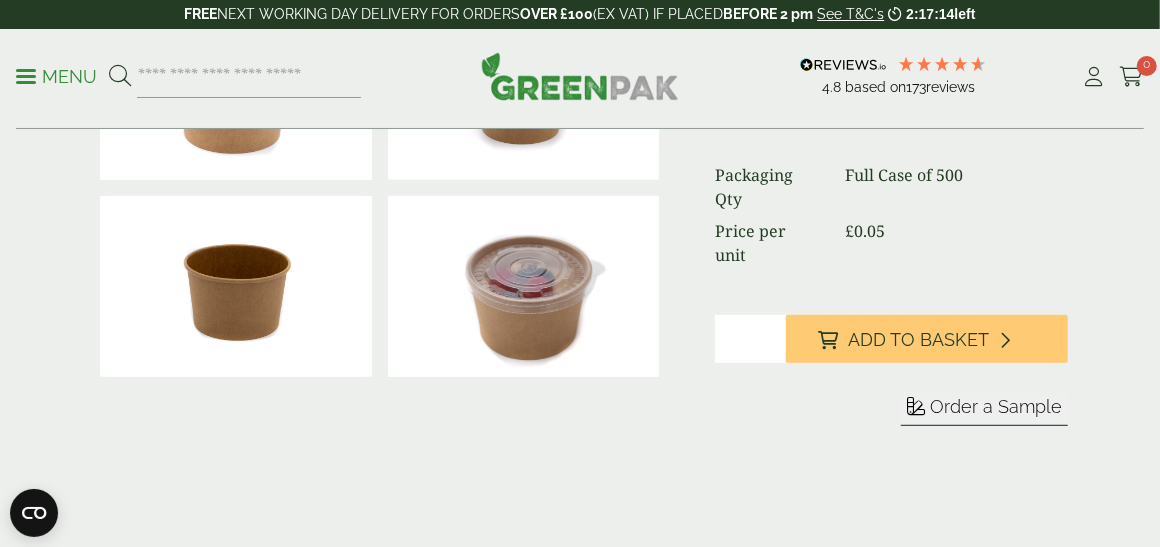 click at bounding box center (524, 286) 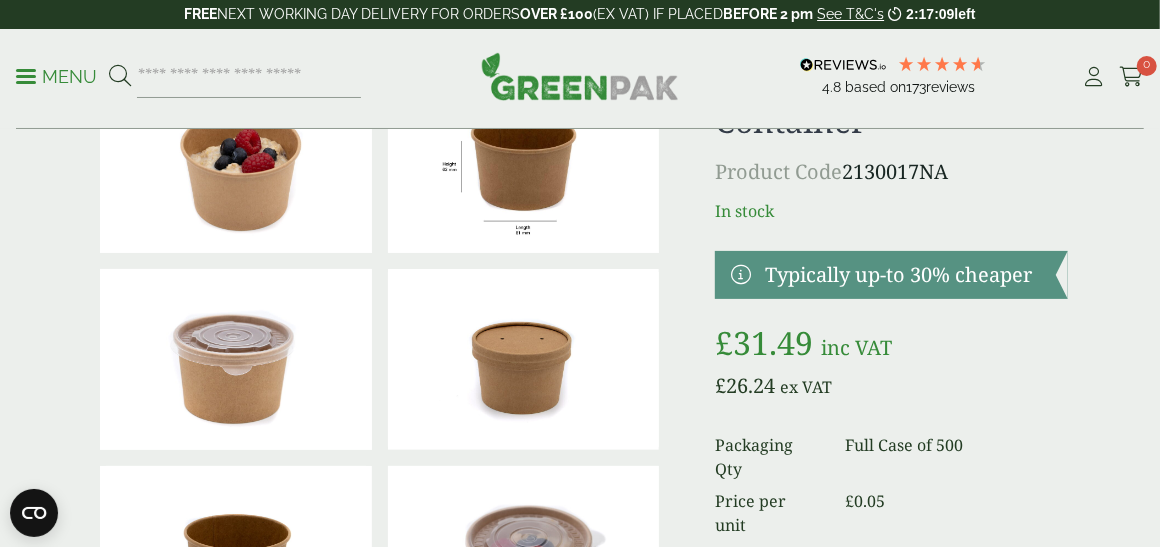 scroll, scrollTop: 0, scrollLeft: 0, axis: both 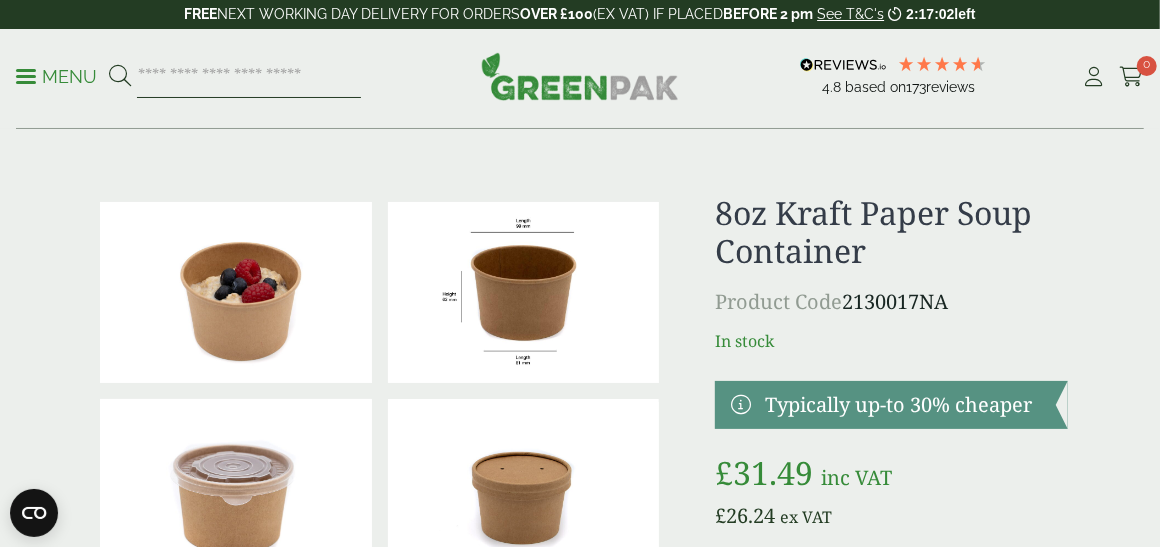 click at bounding box center [249, 77] 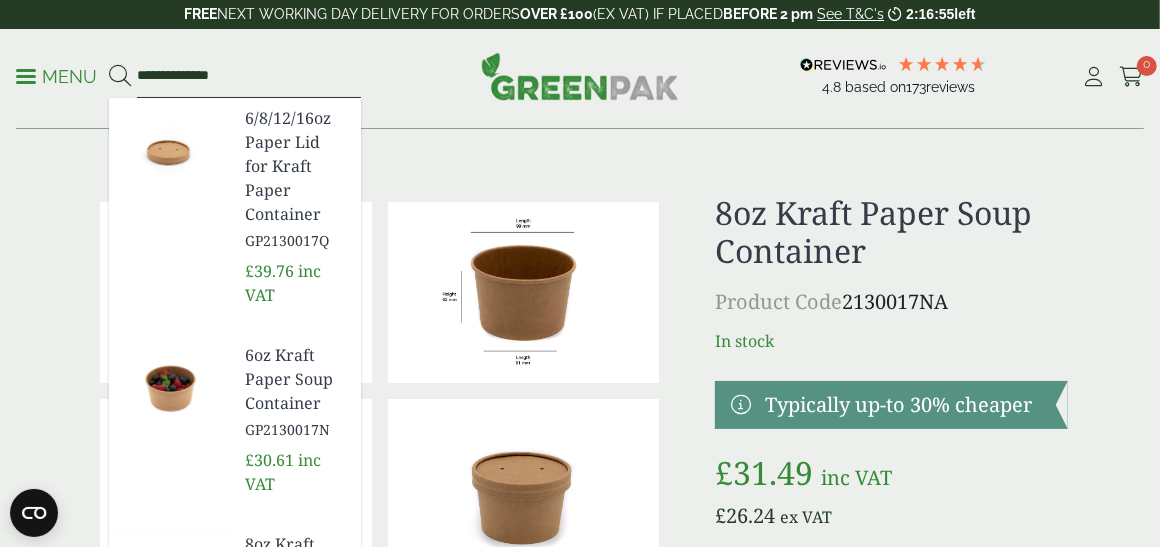 type on "**********" 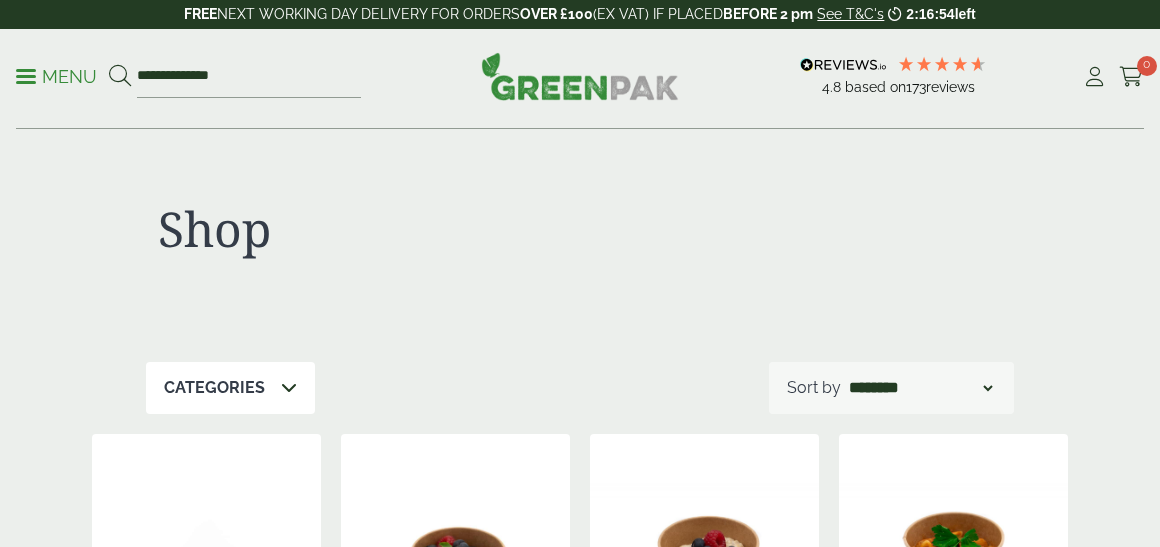 scroll, scrollTop: 0, scrollLeft: 0, axis: both 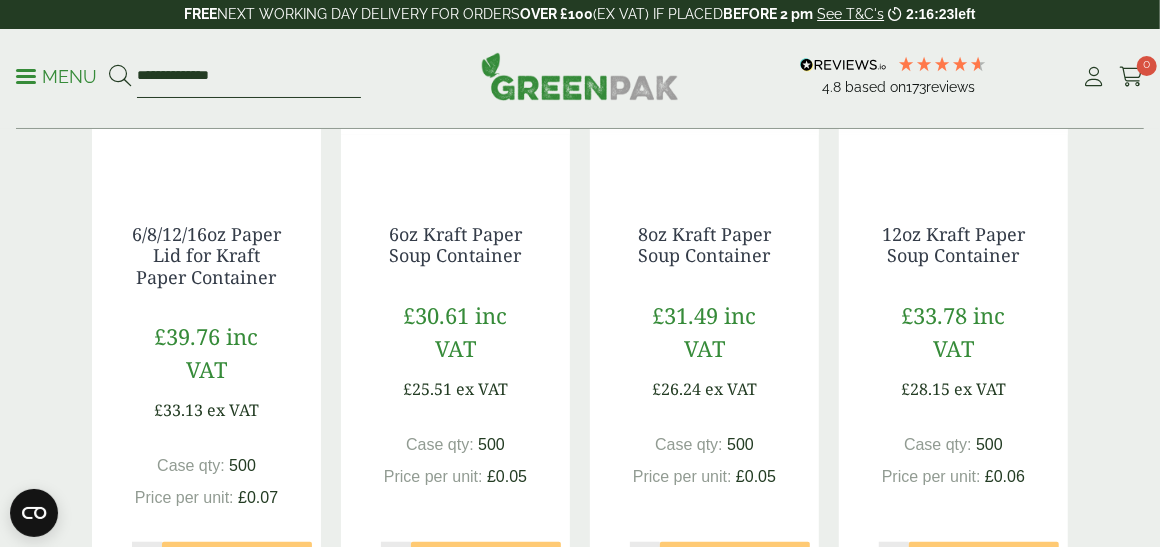 drag, startPoint x: 277, startPoint y: 78, endPoint x: 52, endPoint y: 71, distance: 225.10886 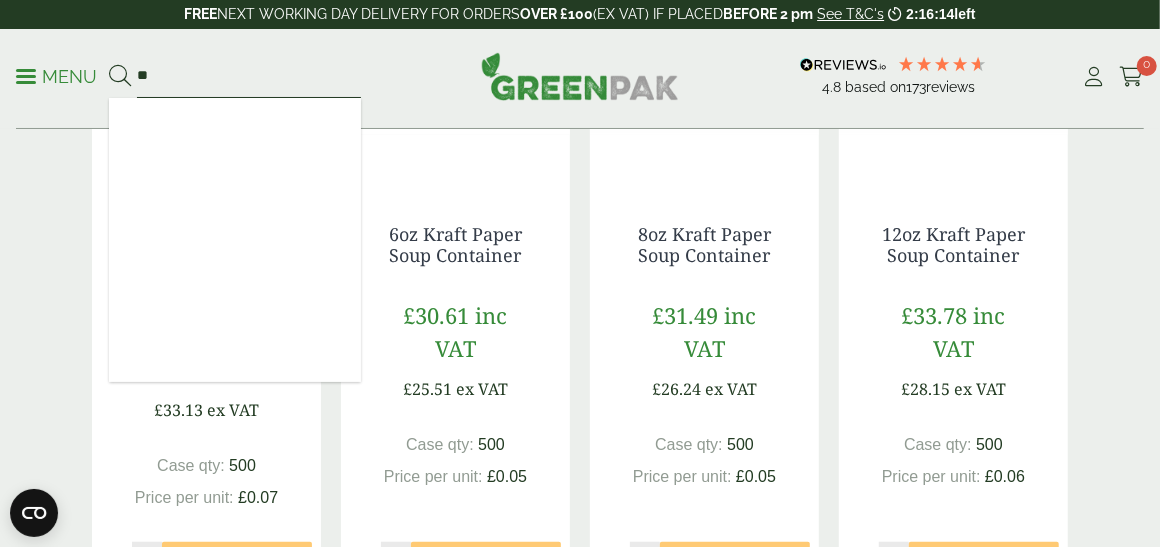 type on "*" 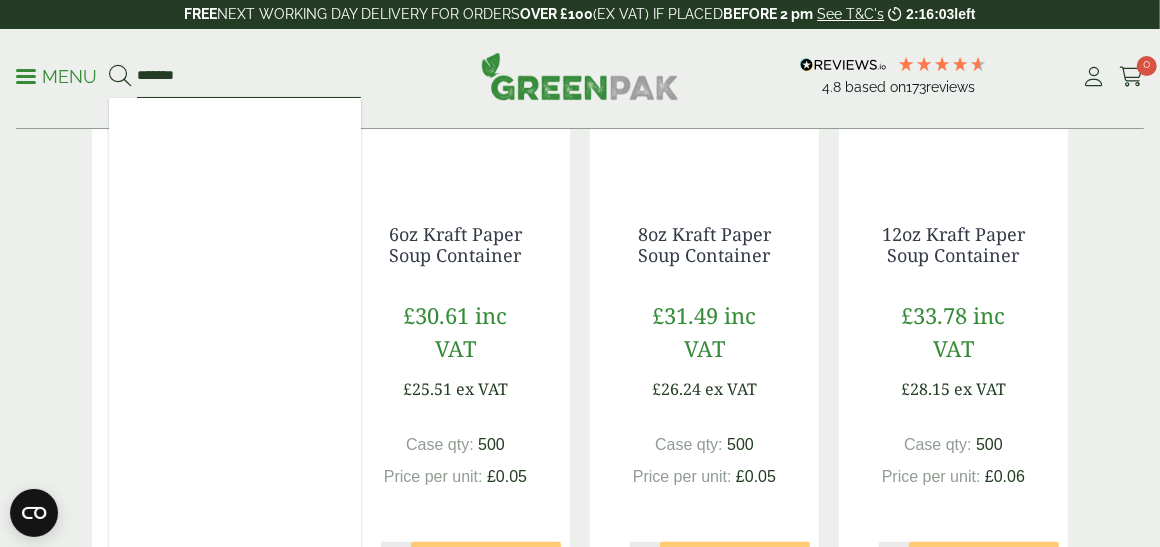 type on "*******" 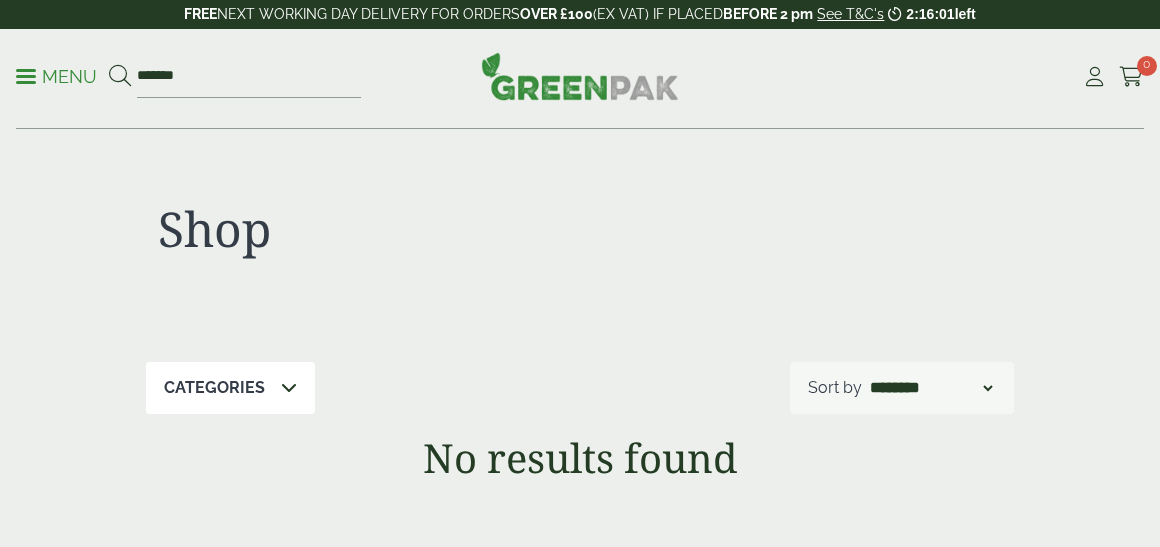 scroll, scrollTop: 0, scrollLeft: 0, axis: both 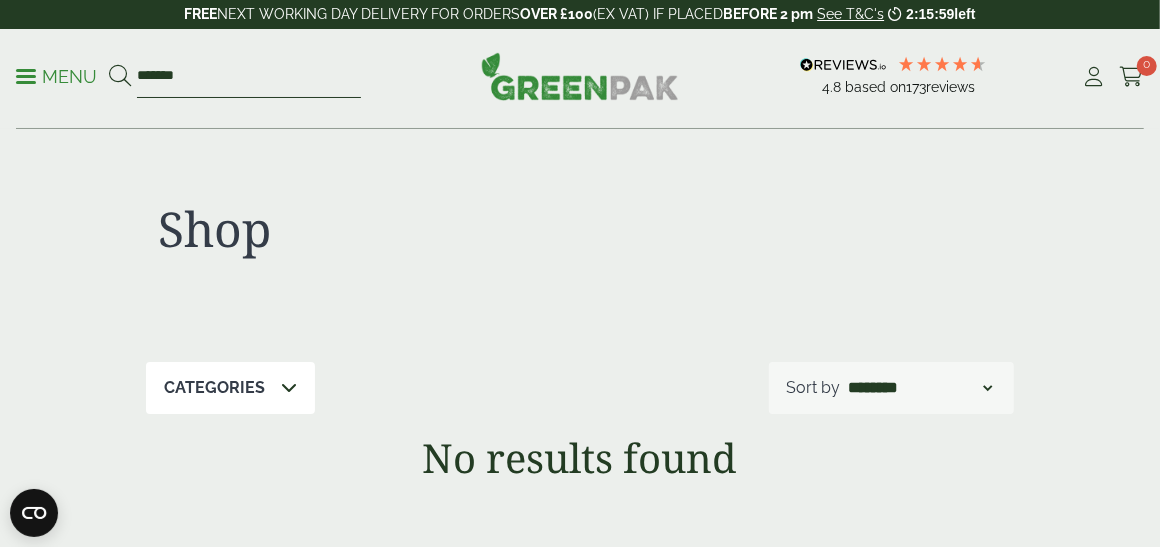 drag, startPoint x: 190, startPoint y: 62, endPoint x: 190, endPoint y: 73, distance: 11 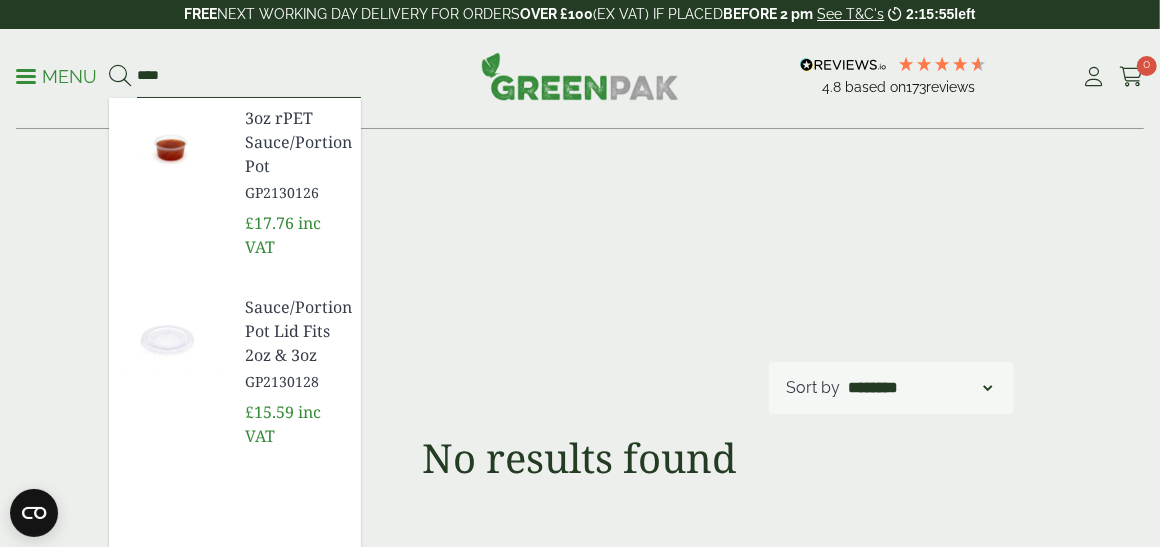 scroll, scrollTop: 200, scrollLeft: 0, axis: vertical 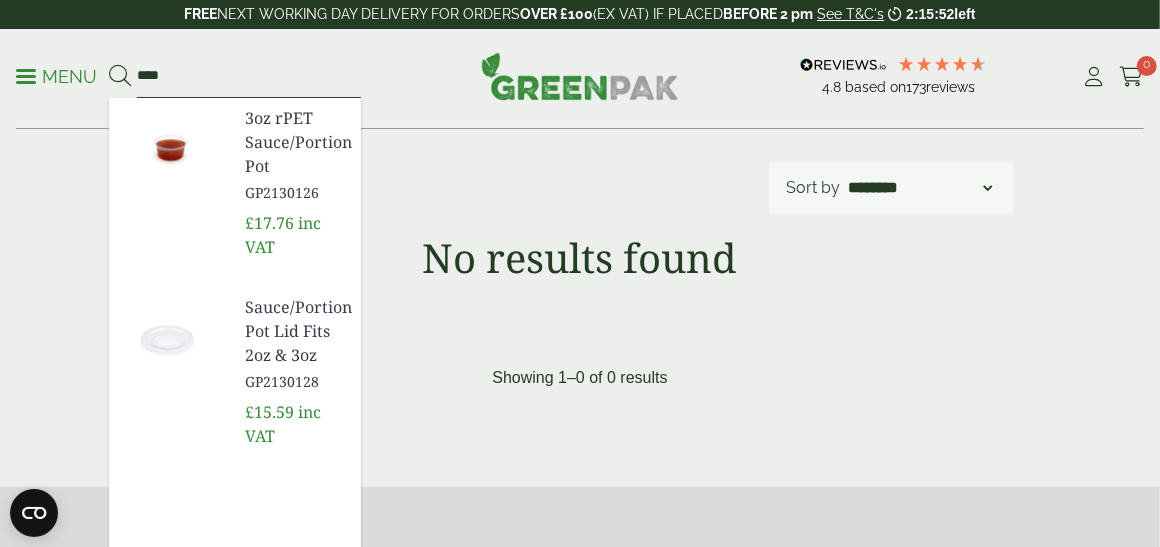 type on "***" 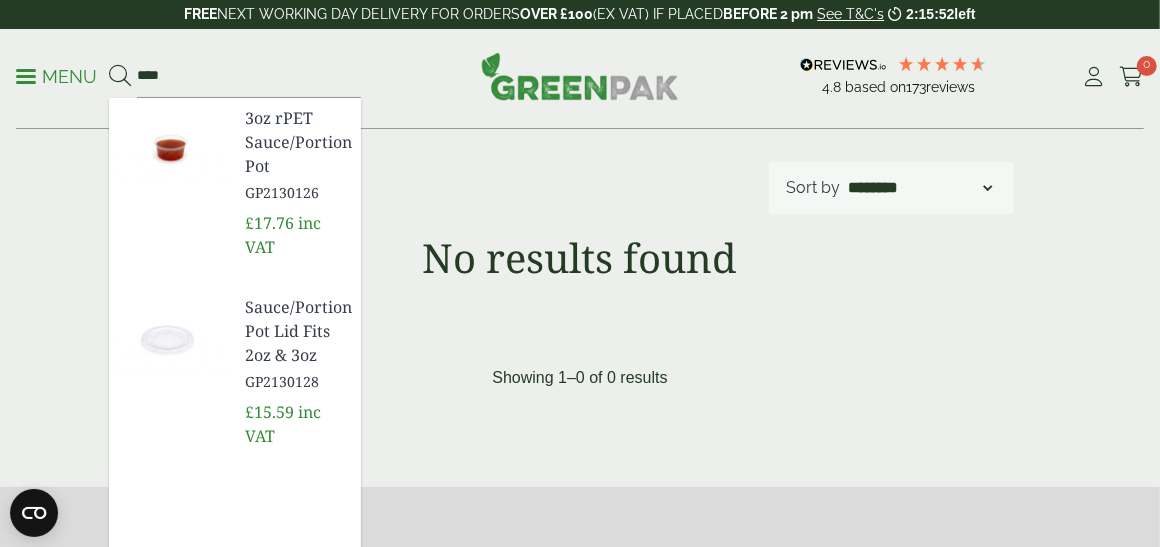click on "Sauce/Portion Pot Lid Fits 2oz & 3oz" at bounding box center [295, 331] 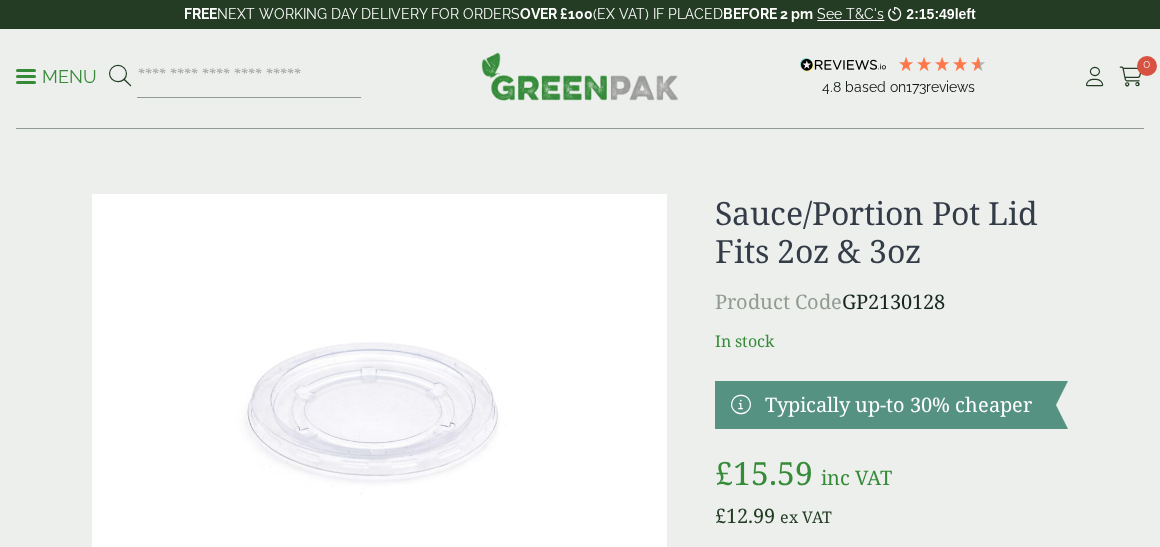 scroll, scrollTop: 0, scrollLeft: 0, axis: both 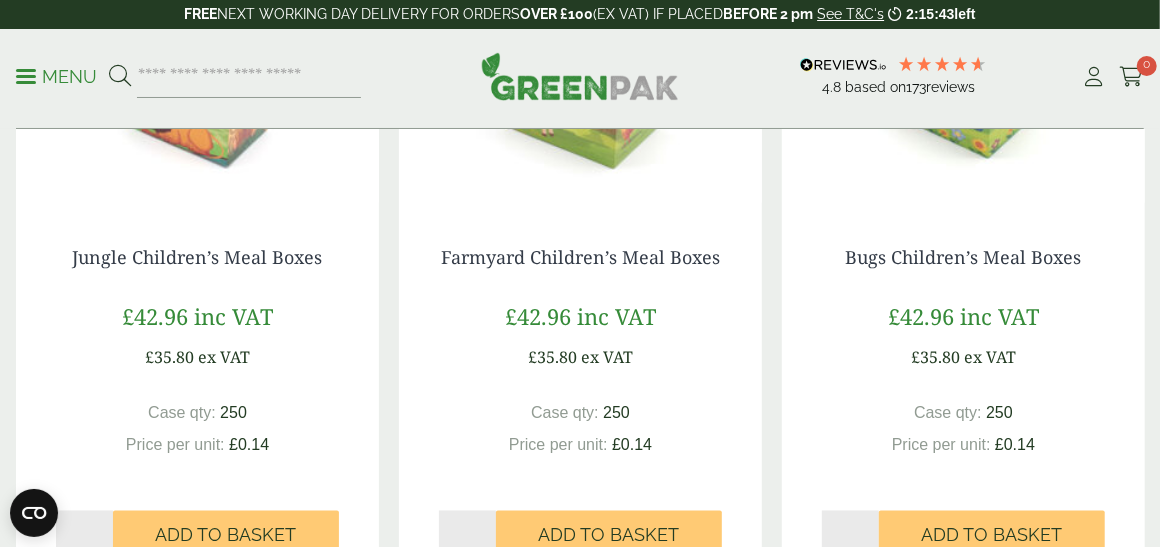 click on "Menu" at bounding box center [56, 77] 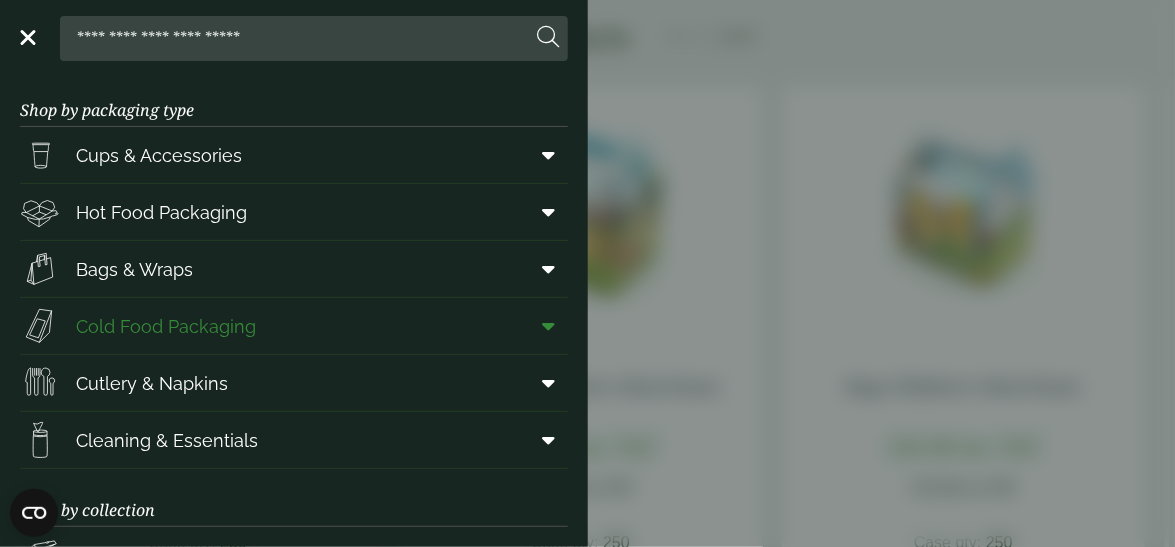 click at bounding box center [549, 326] 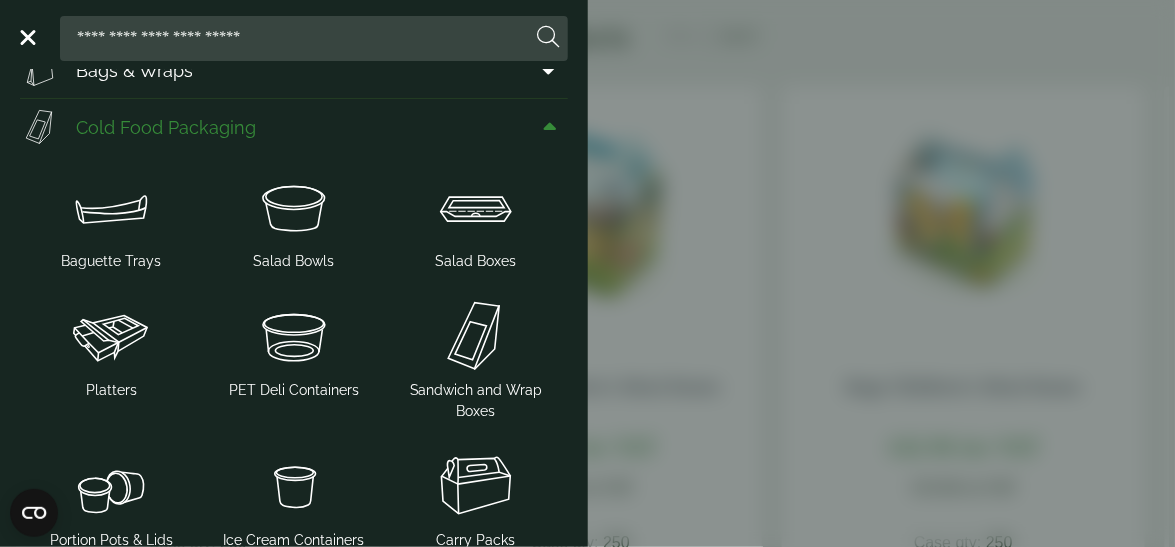 scroll, scrollTop: 200, scrollLeft: 0, axis: vertical 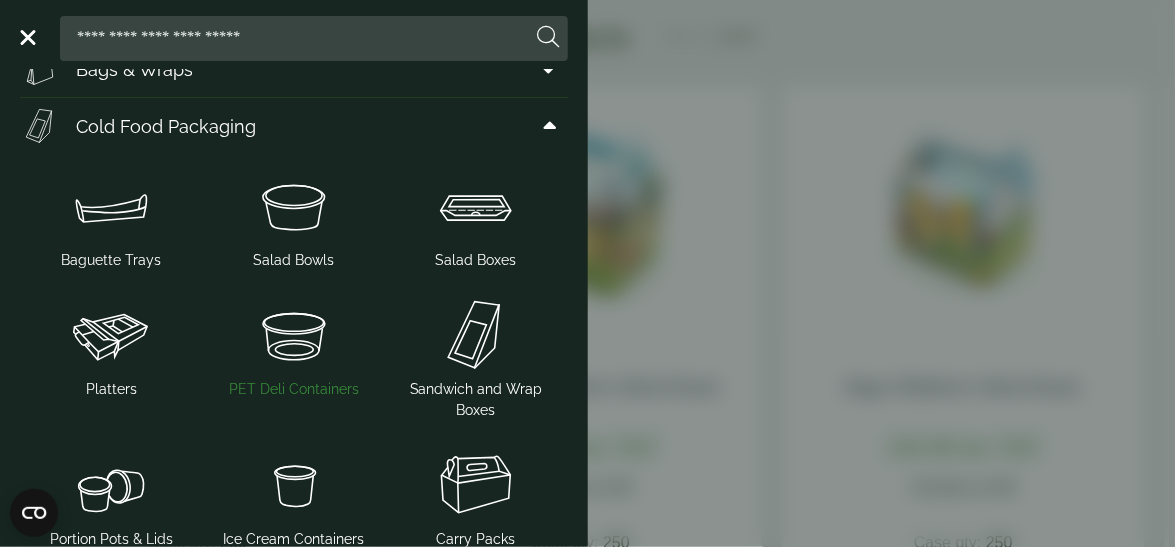 click at bounding box center [293, 335] 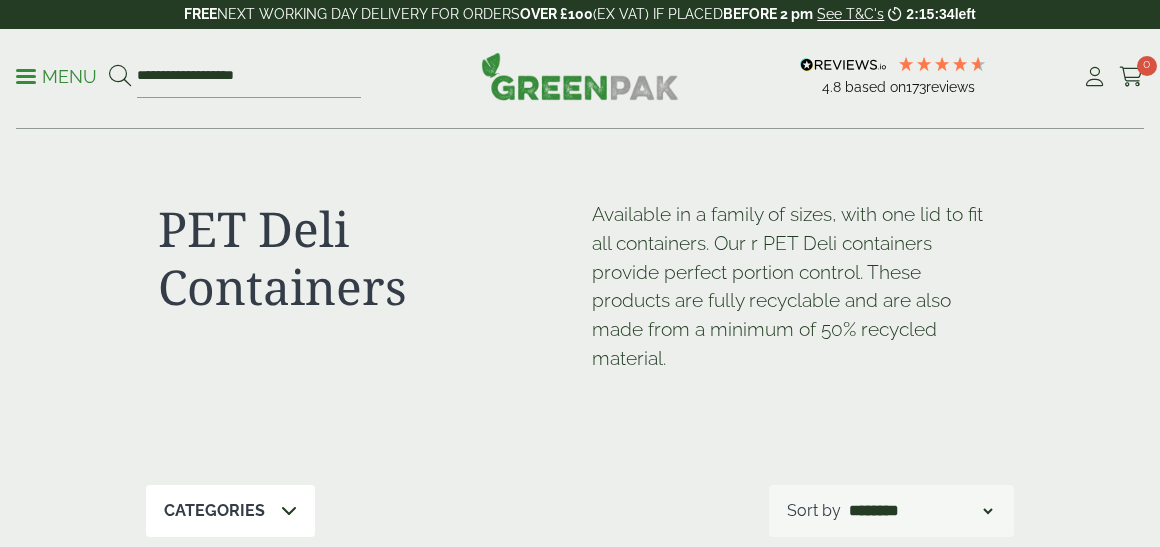 scroll, scrollTop: 0, scrollLeft: 0, axis: both 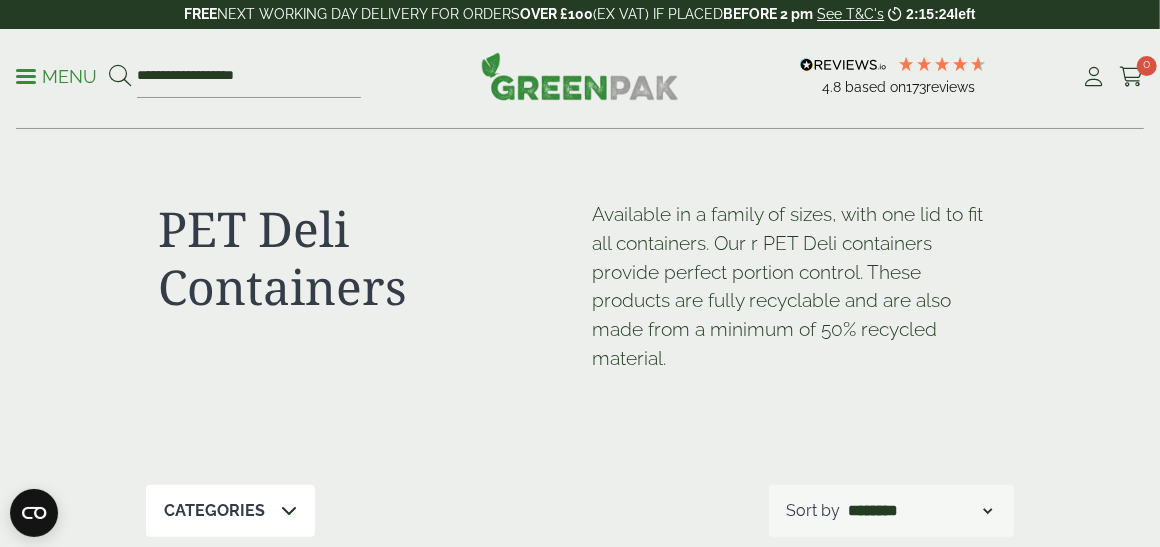 click on "Menu" at bounding box center (56, 77) 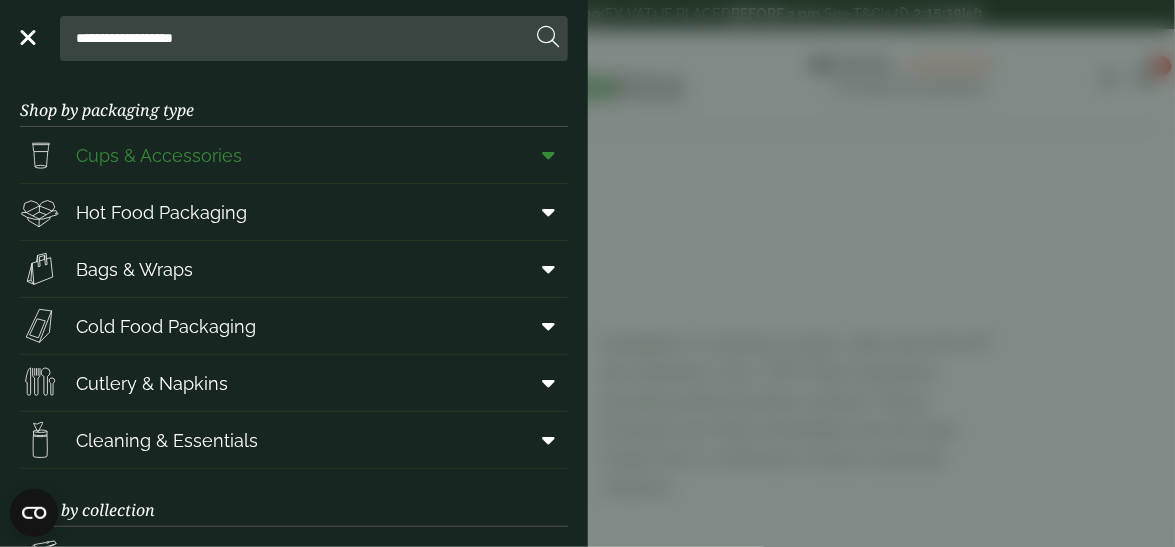 click at bounding box center (545, 155) 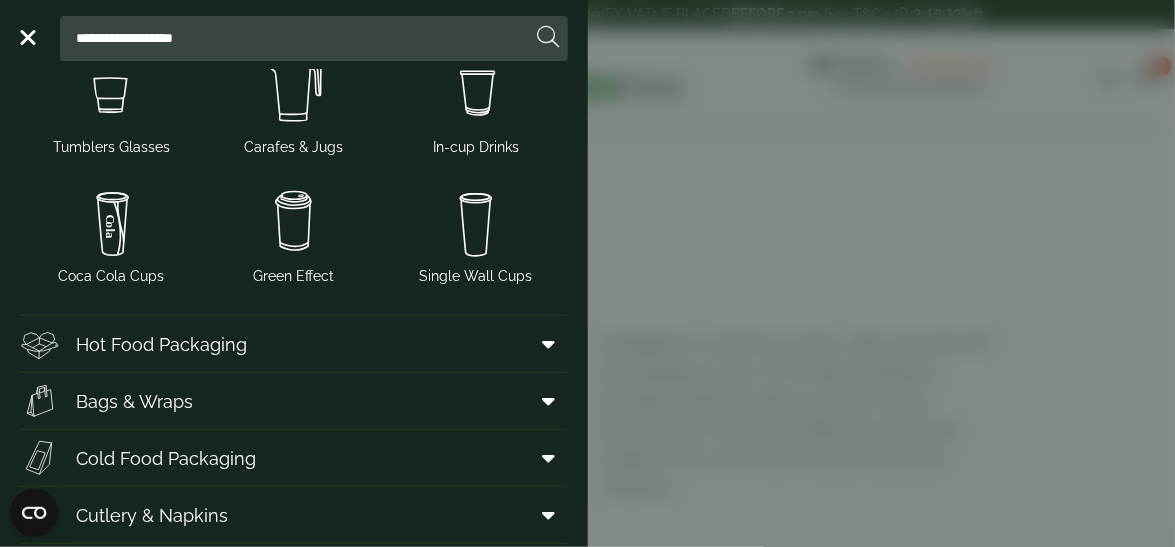 scroll, scrollTop: 500, scrollLeft: 0, axis: vertical 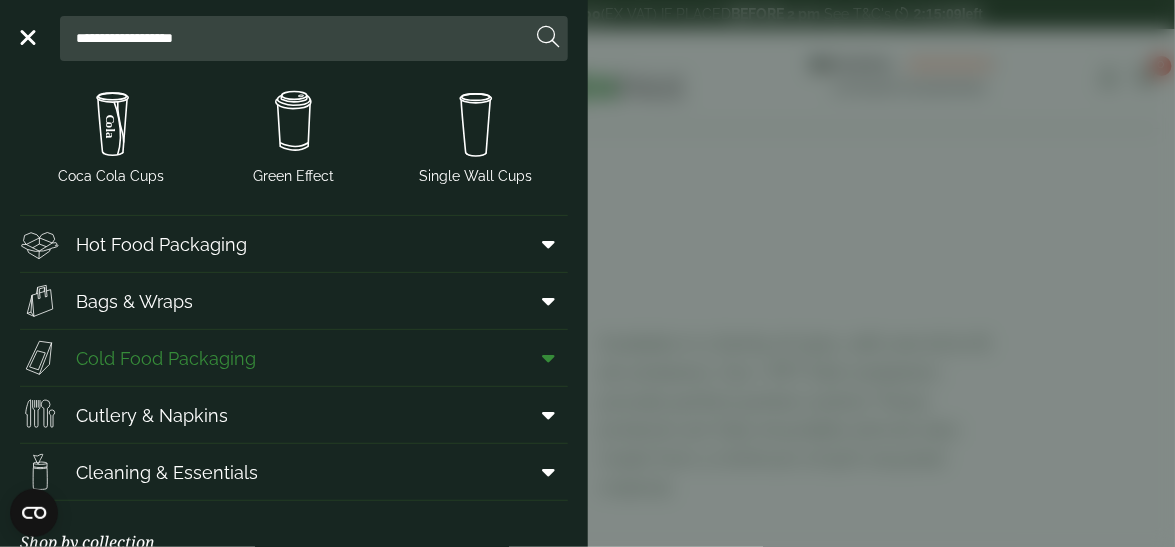 click at bounding box center (545, 358) 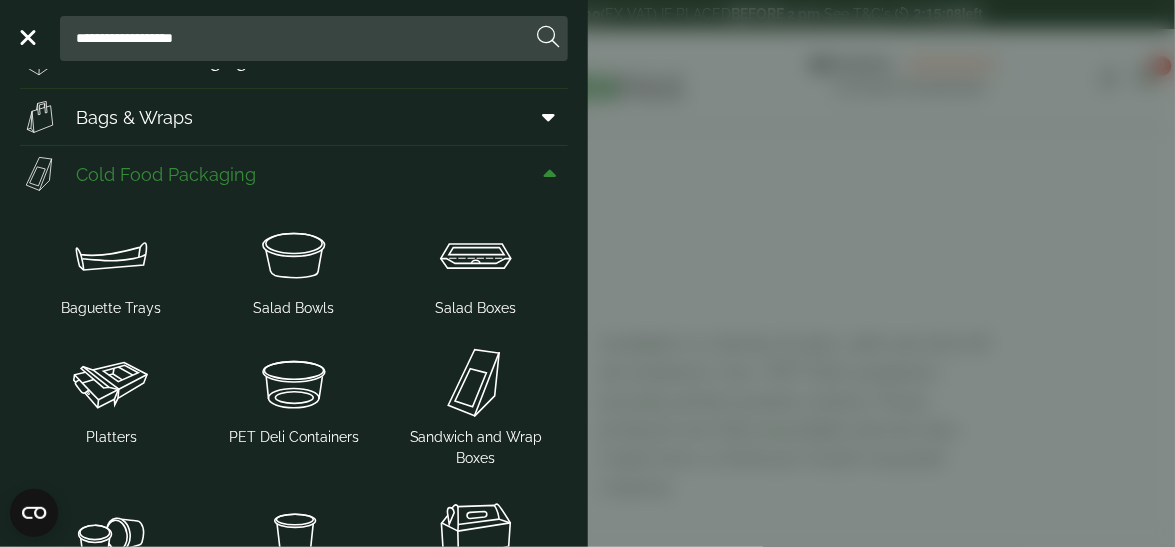 scroll, scrollTop: 699, scrollLeft: 0, axis: vertical 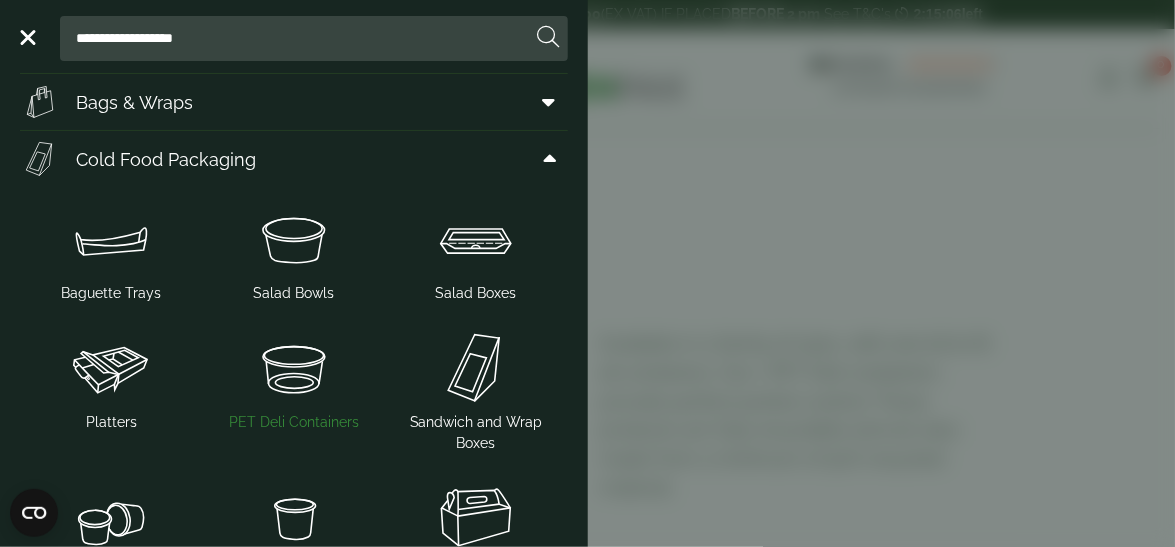 click at bounding box center (293, 368) 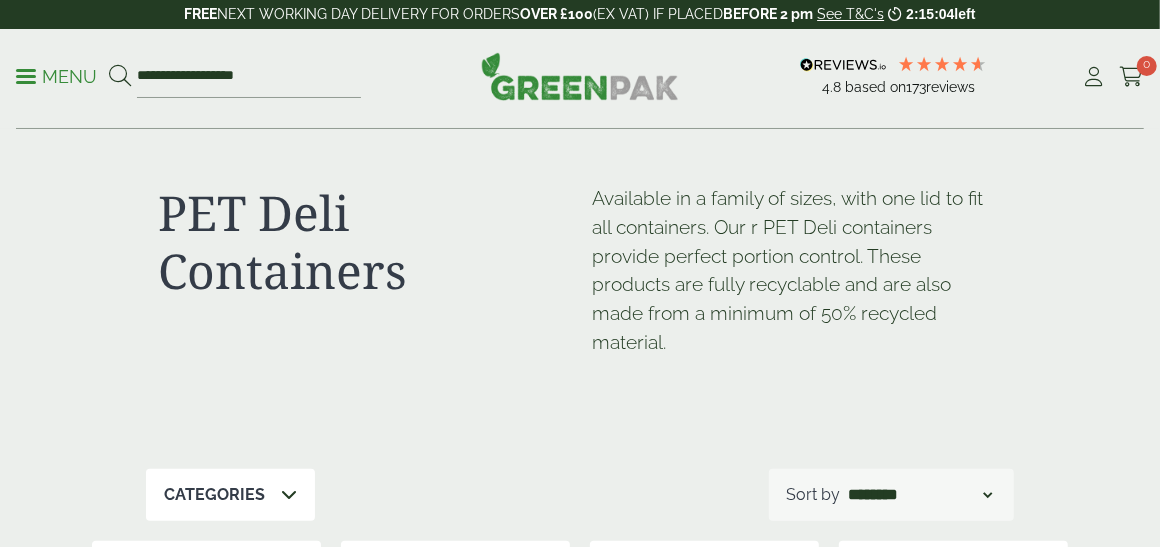 scroll, scrollTop: 299, scrollLeft: 0, axis: vertical 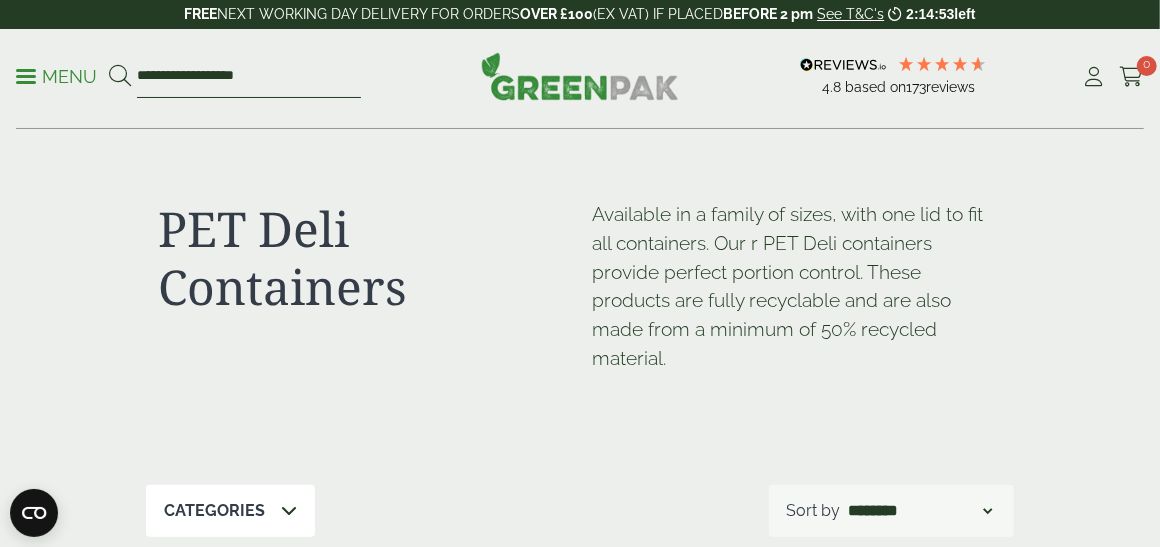 drag, startPoint x: 263, startPoint y: 75, endPoint x: -6, endPoint y: 52, distance: 269.98148 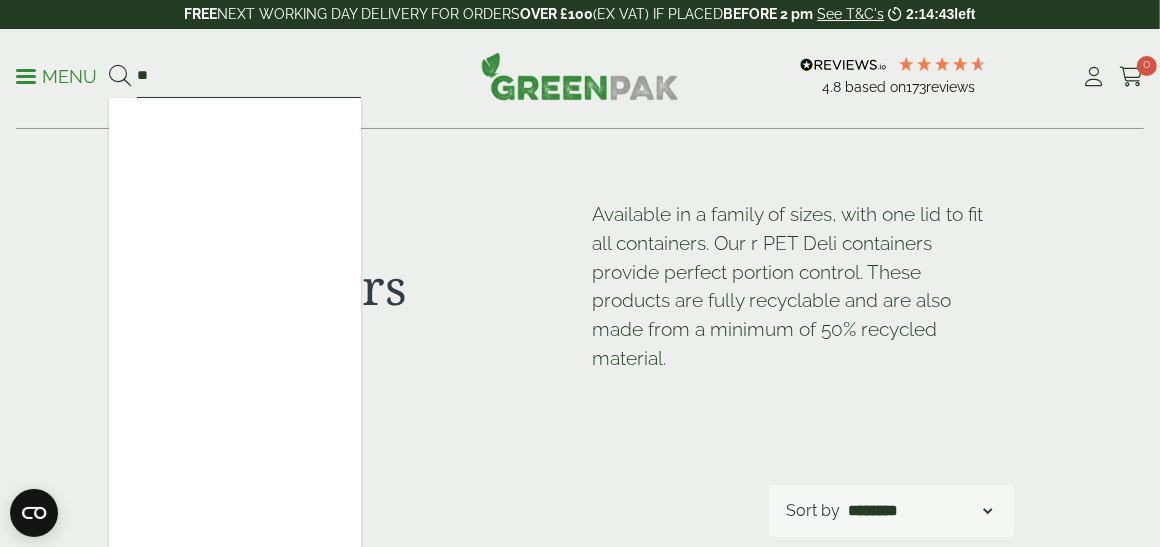 type on "*" 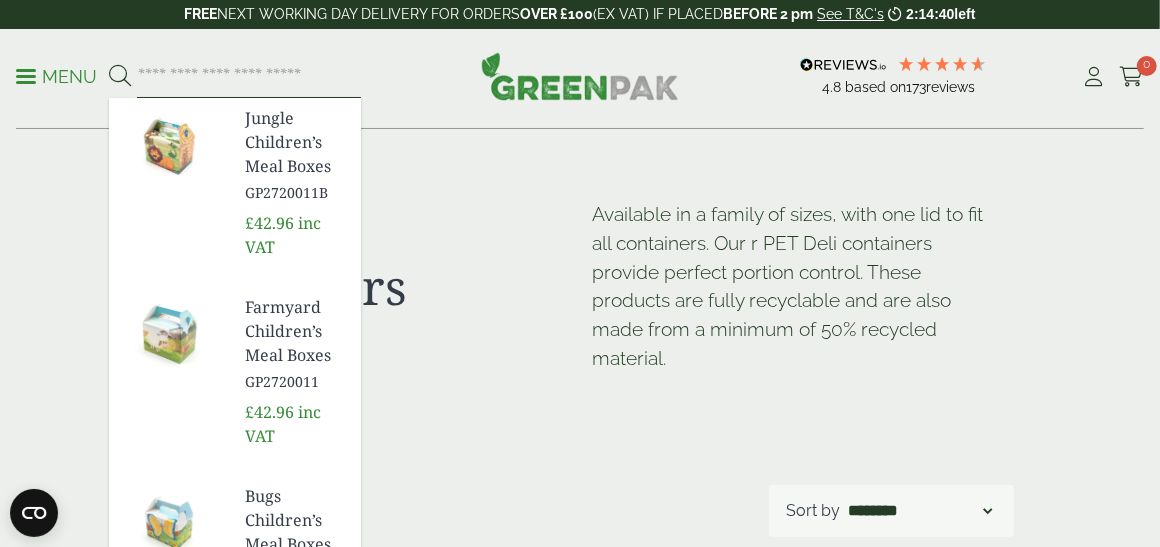 type 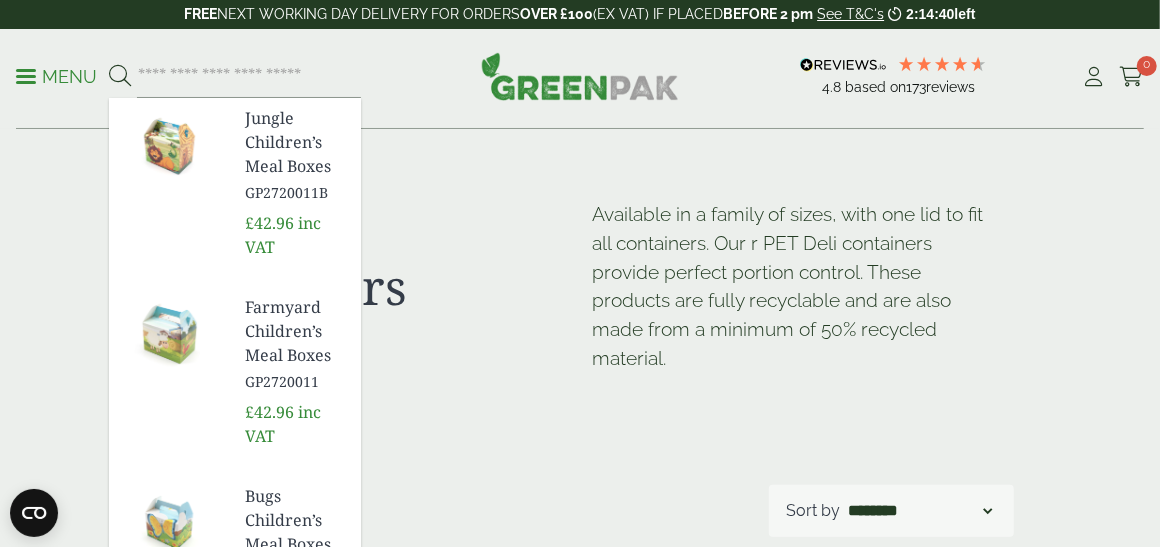 click on "Menu" at bounding box center [56, 77] 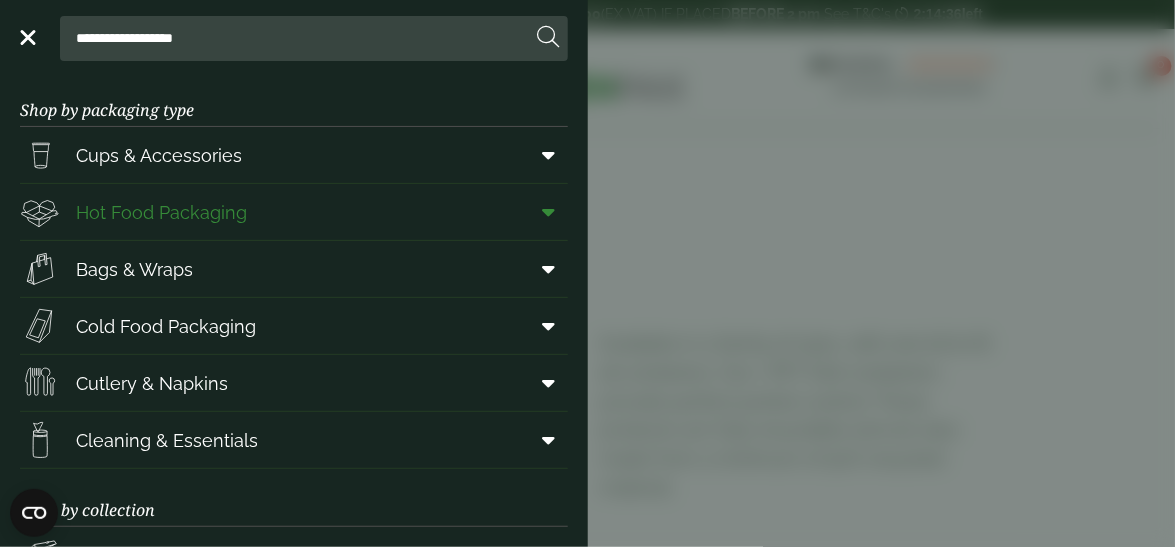 click at bounding box center [549, 212] 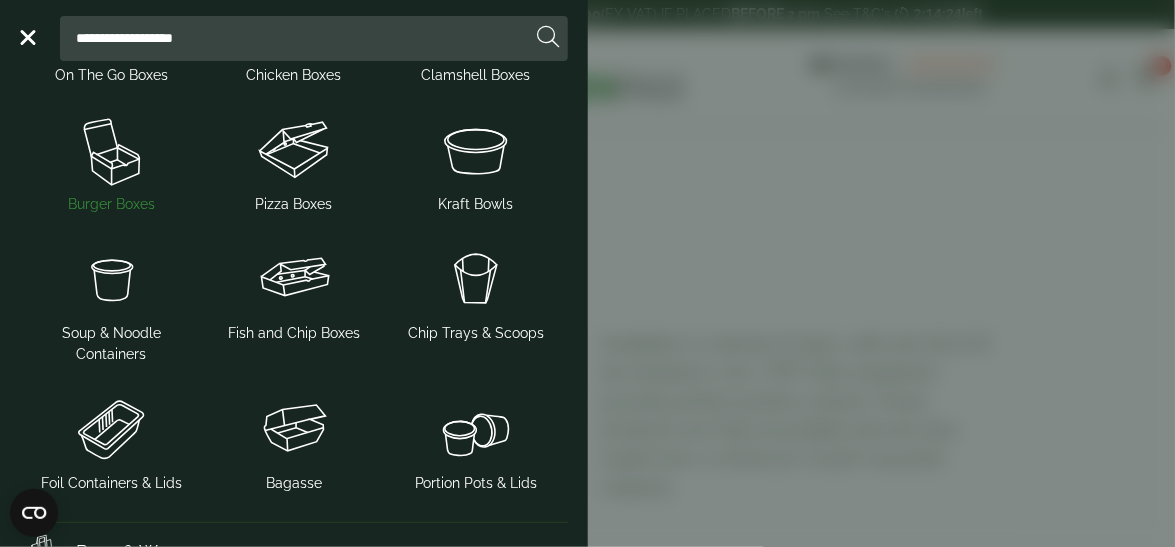 scroll, scrollTop: 299, scrollLeft: 0, axis: vertical 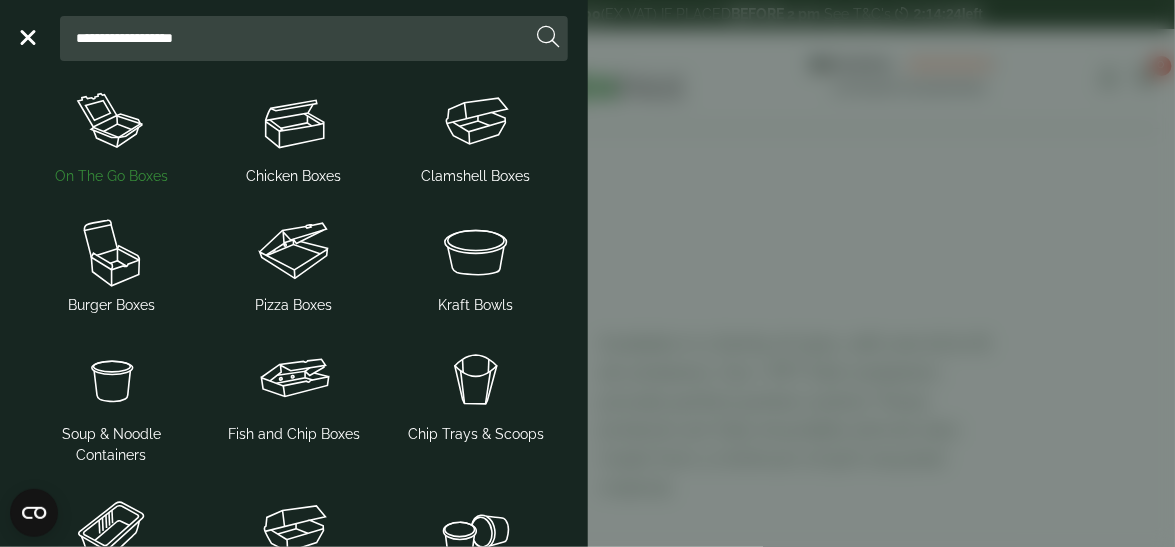 click at bounding box center [111, 122] 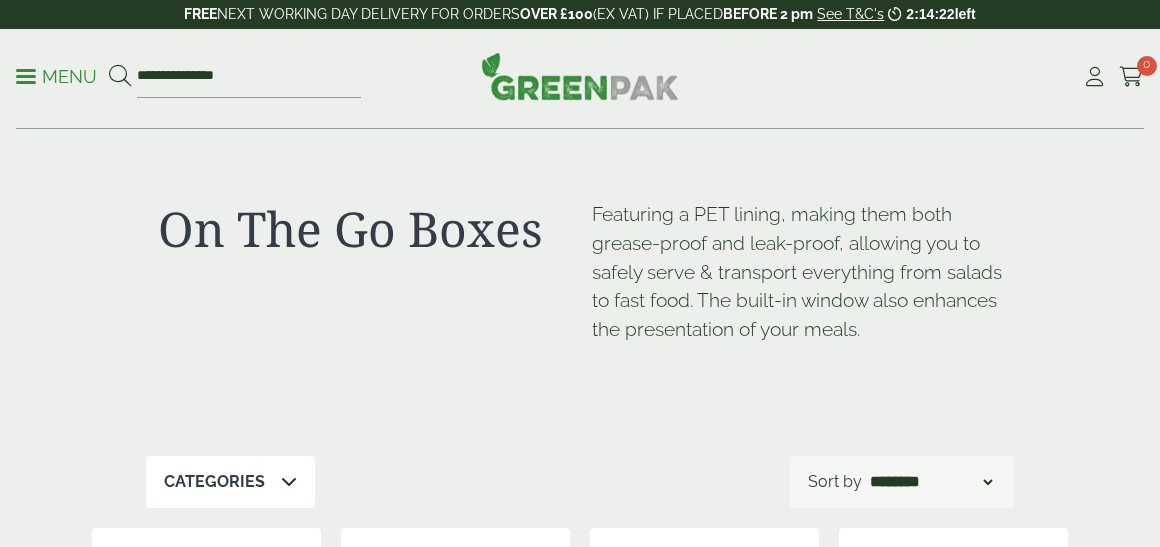 scroll, scrollTop: 279, scrollLeft: 0, axis: vertical 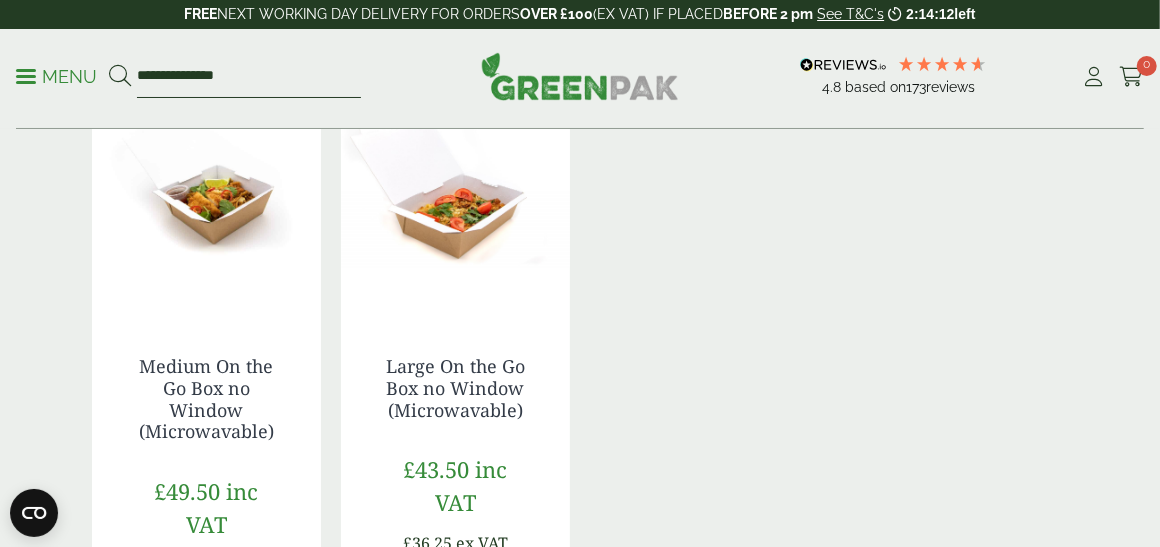 drag, startPoint x: 252, startPoint y: 76, endPoint x: 81, endPoint y: 75, distance: 171.00293 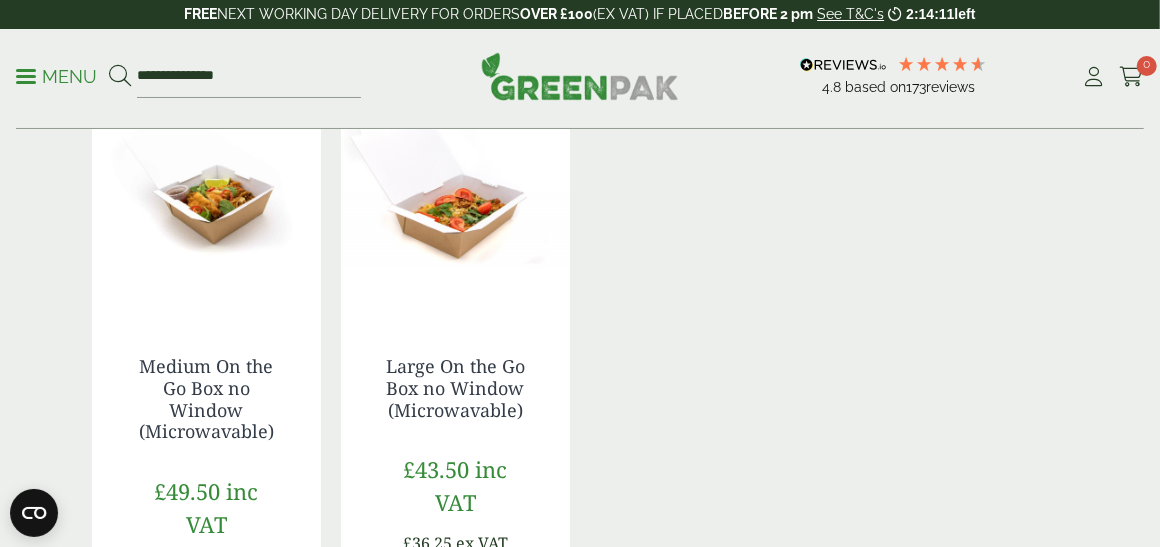 click on "**********" at bounding box center [580, 79] 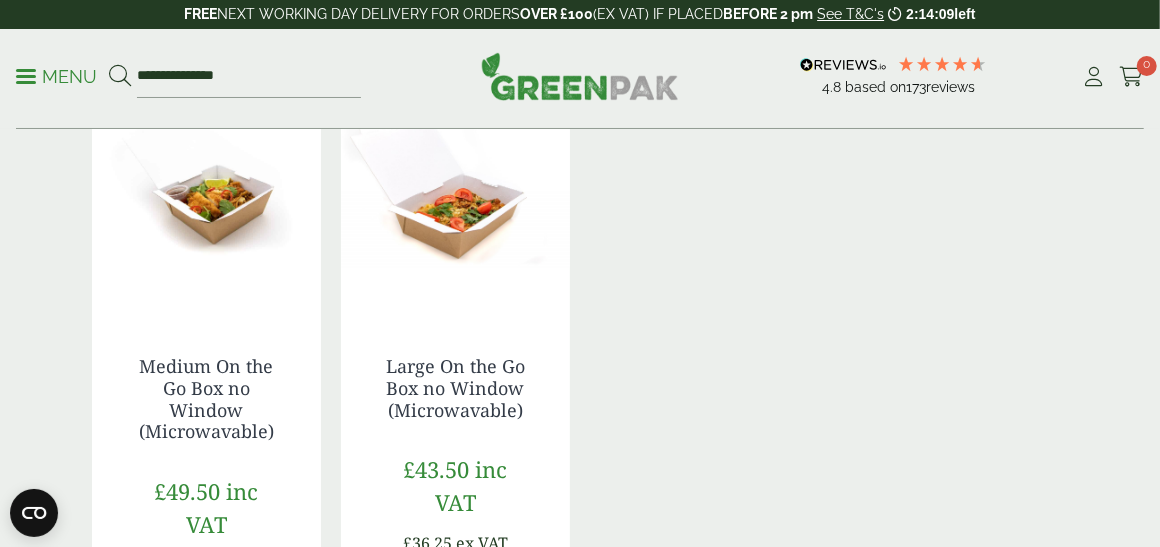 click at bounding box center (26, 76) 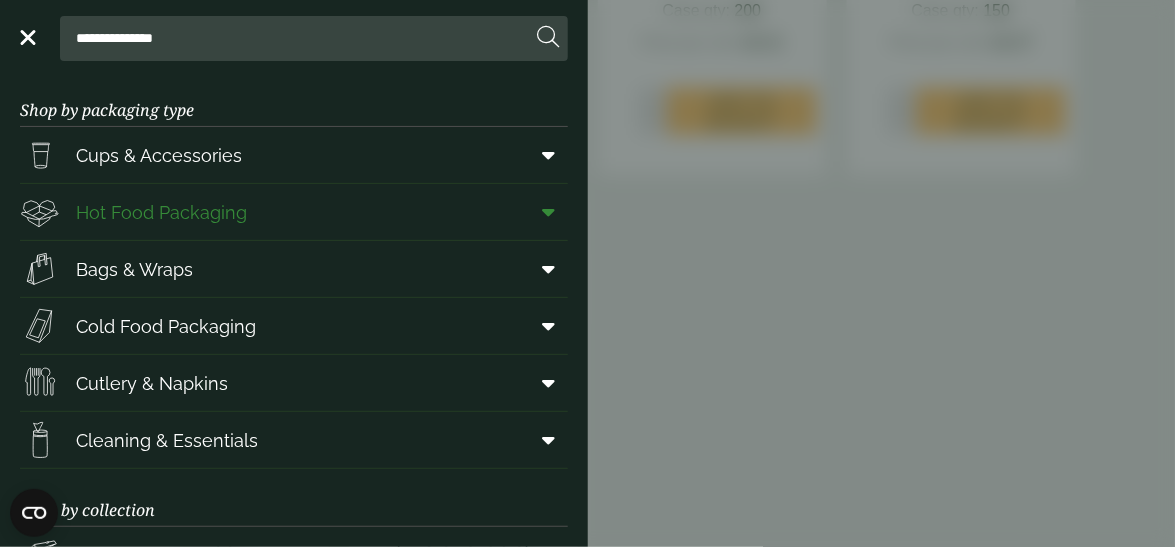 click on "Hot Food Packaging" at bounding box center (161, 212) 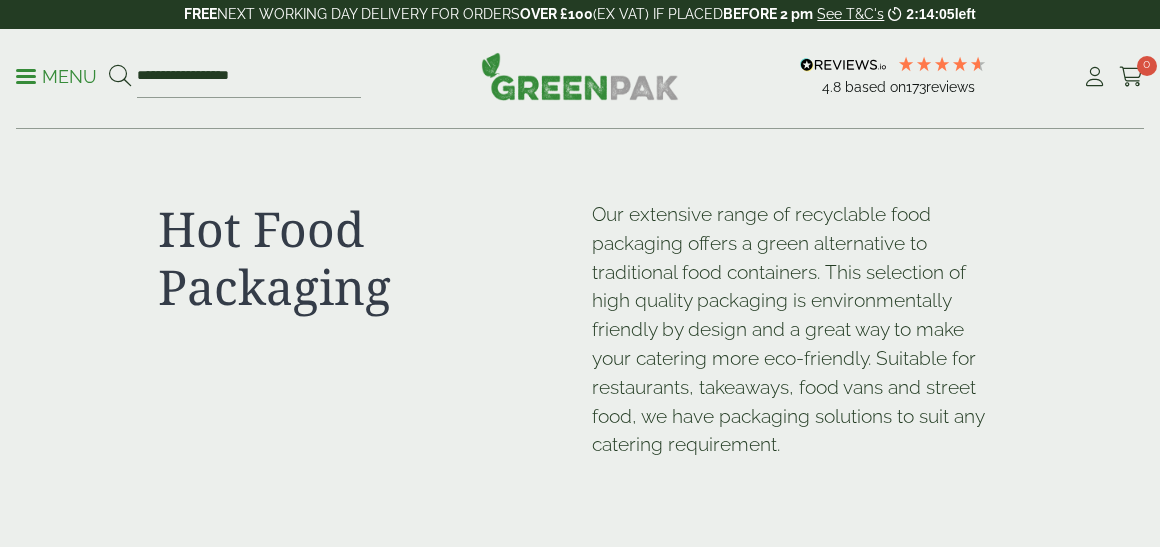 scroll, scrollTop: 0, scrollLeft: 0, axis: both 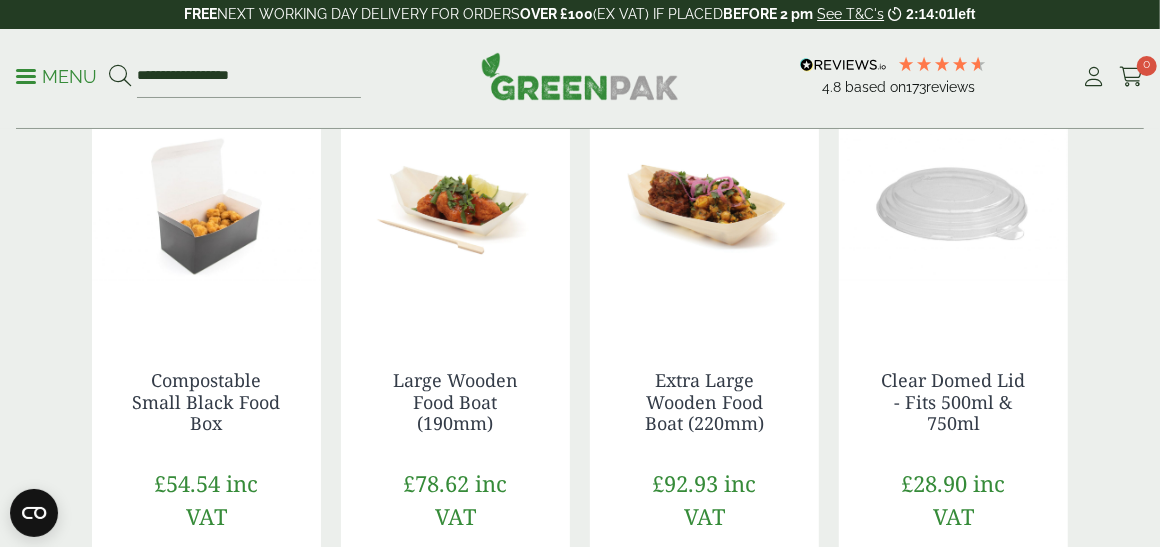click at bounding box center [26, 76] 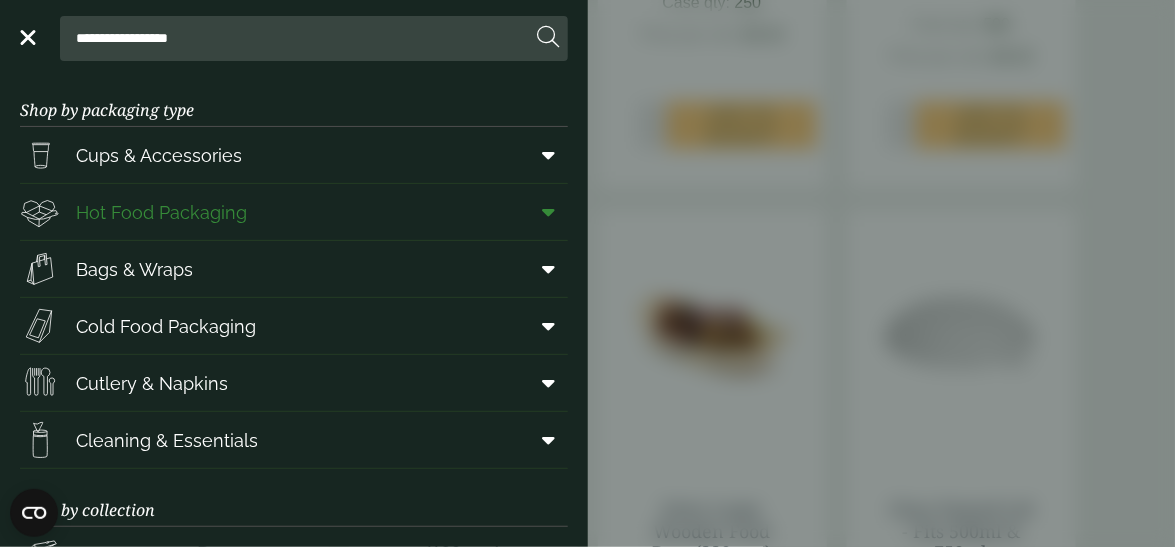 click at bounding box center [545, 212] 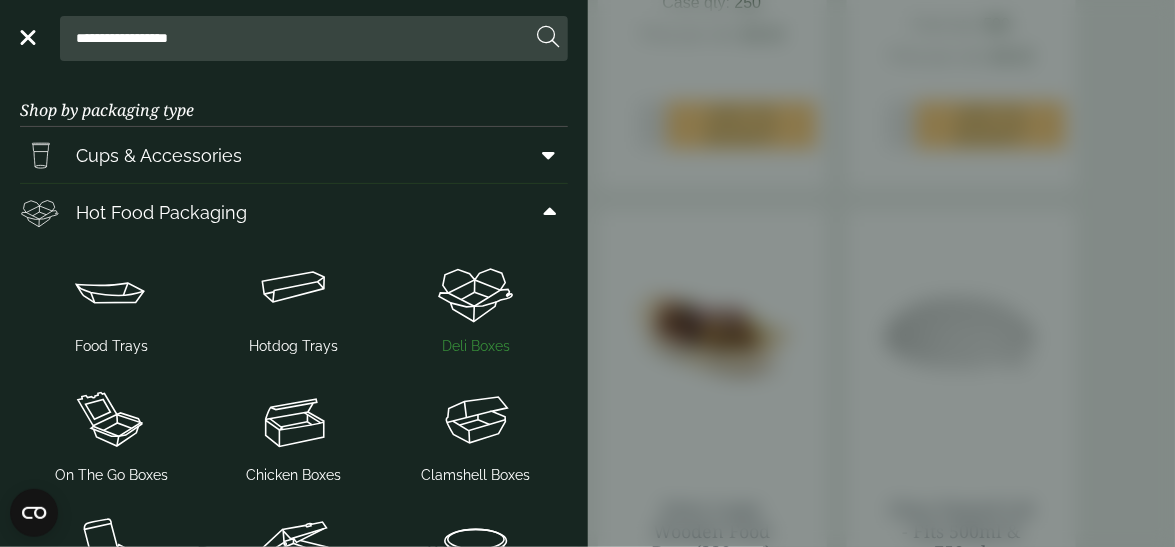 click at bounding box center [476, 292] 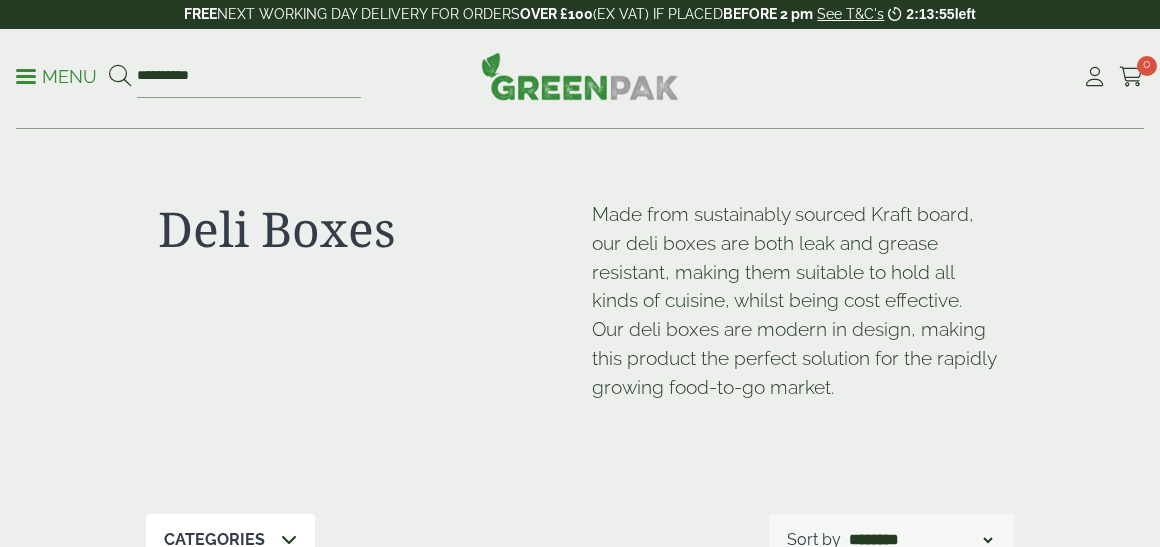 scroll, scrollTop: 58, scrollLeft: 0, axis: vertical 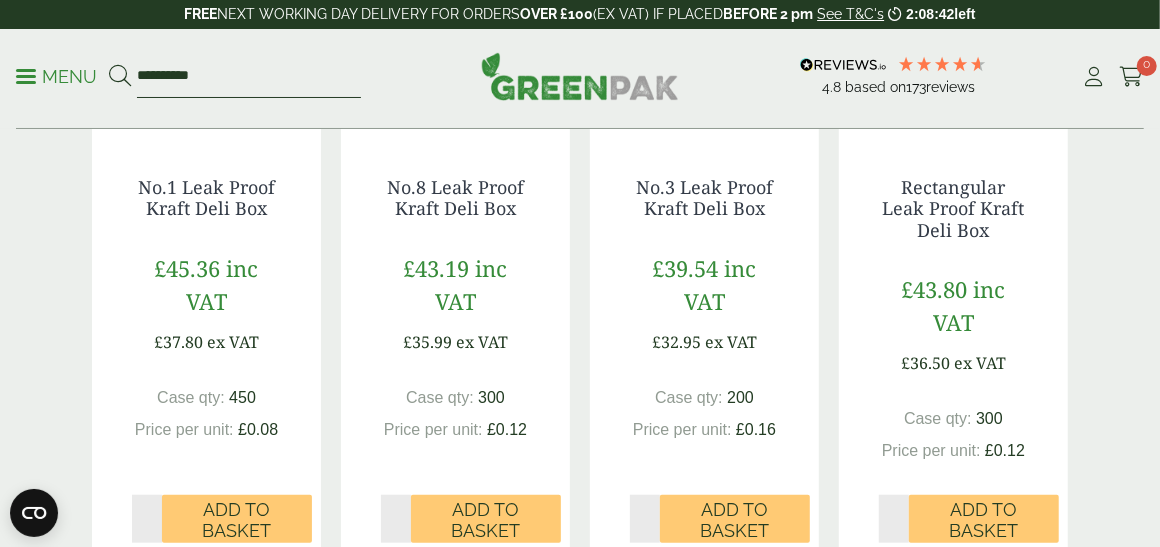 drag, startPoint x: 234, startPoint y: 90, endPoint x: 65, endPoint y: 72, distance: 169.95587 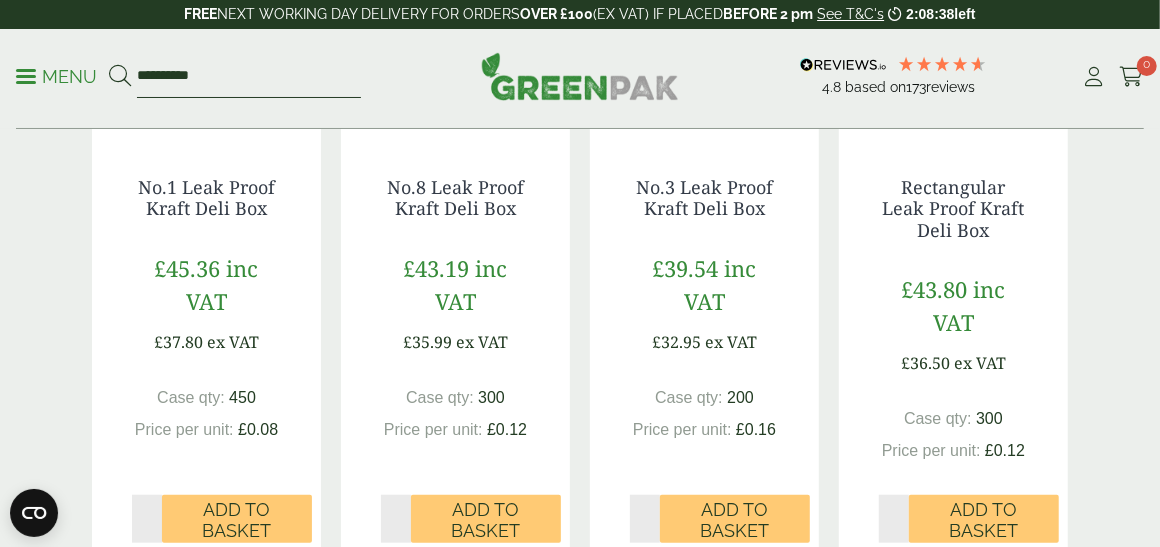 type on "**********" 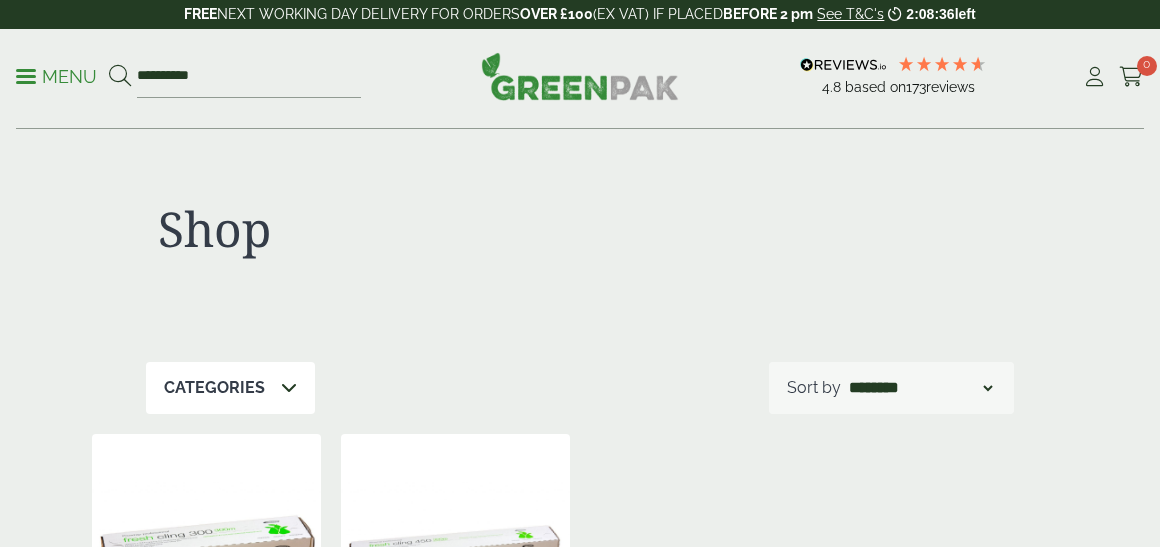 scroll, scrollTop: 0, scrollLeft: 0, axis: both 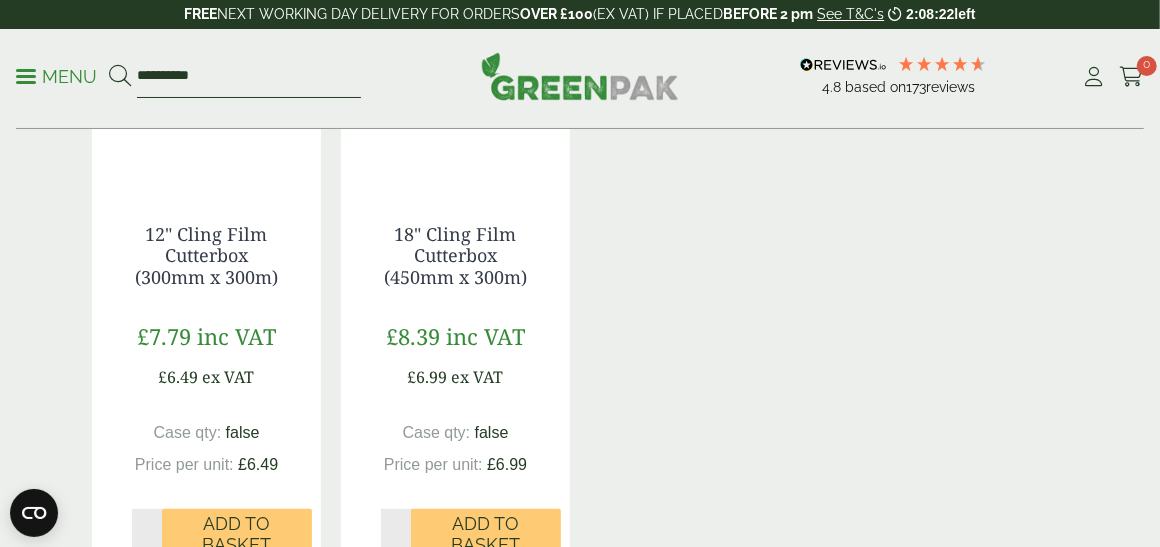 drag, startPoint x: 235, startPoint y: 81, endPoint x: 81, endPoint y: 78, distance: 154.02922 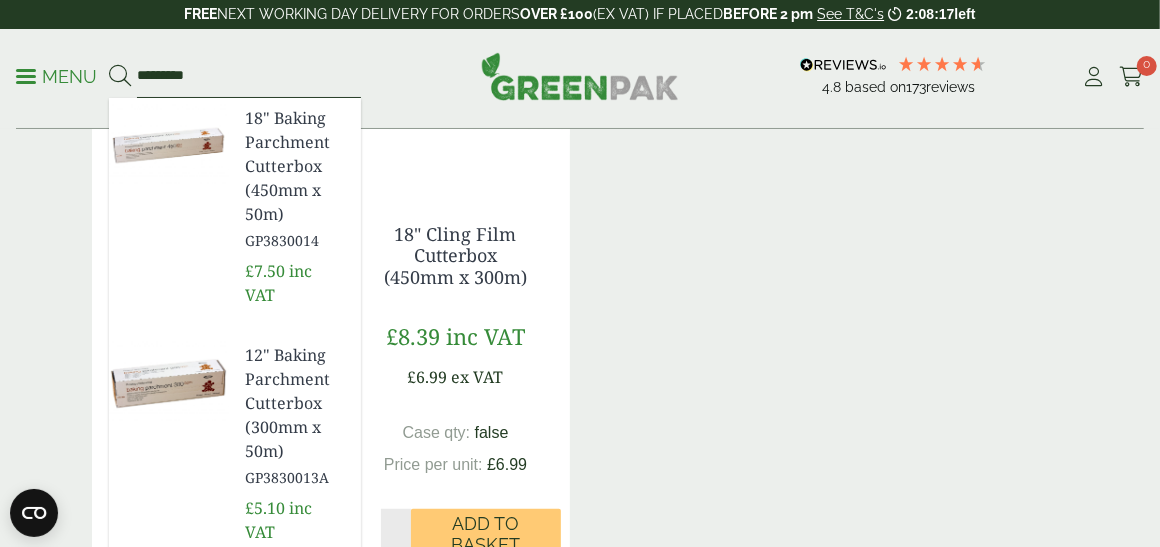 type on "*********" 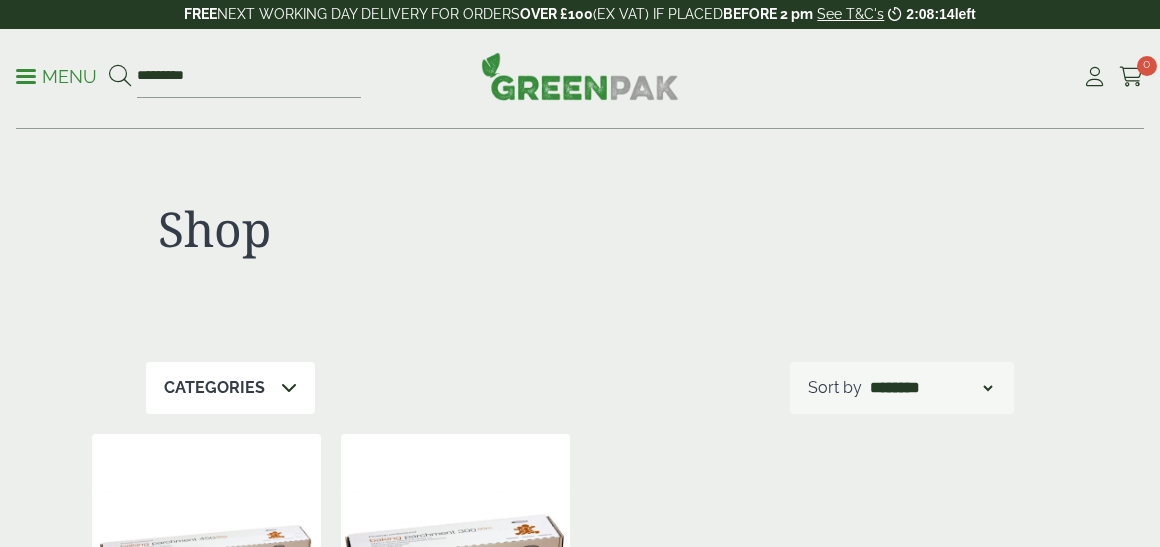 scroll, scrollTop: 0, scrollLeft: 0, axis: both 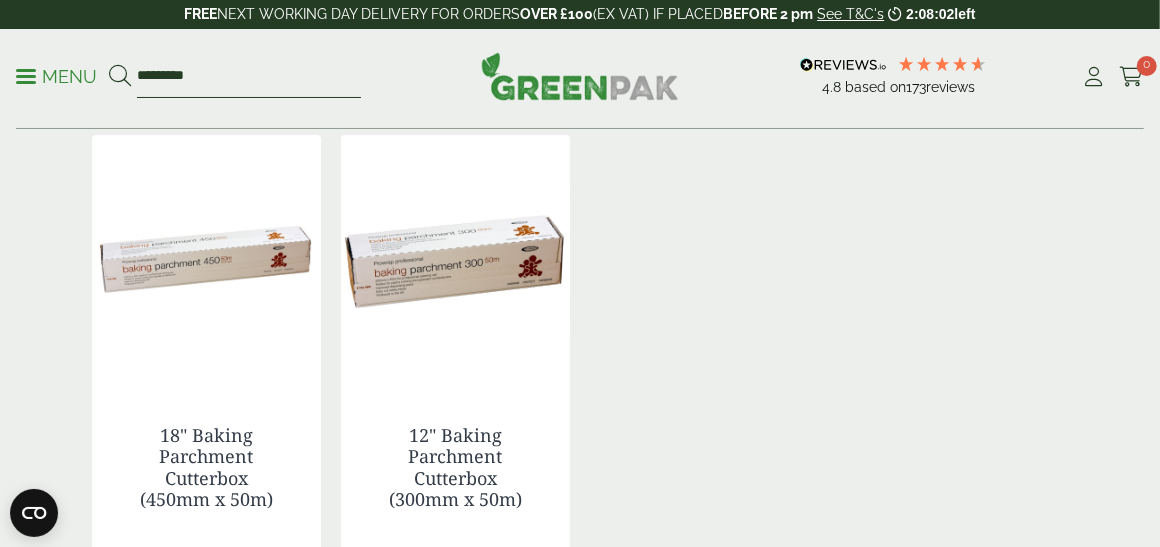 drag, startPoint x: 213, startPoint y: 71, endPoint x: 57, endPoint y: 66, distance: 156.08011 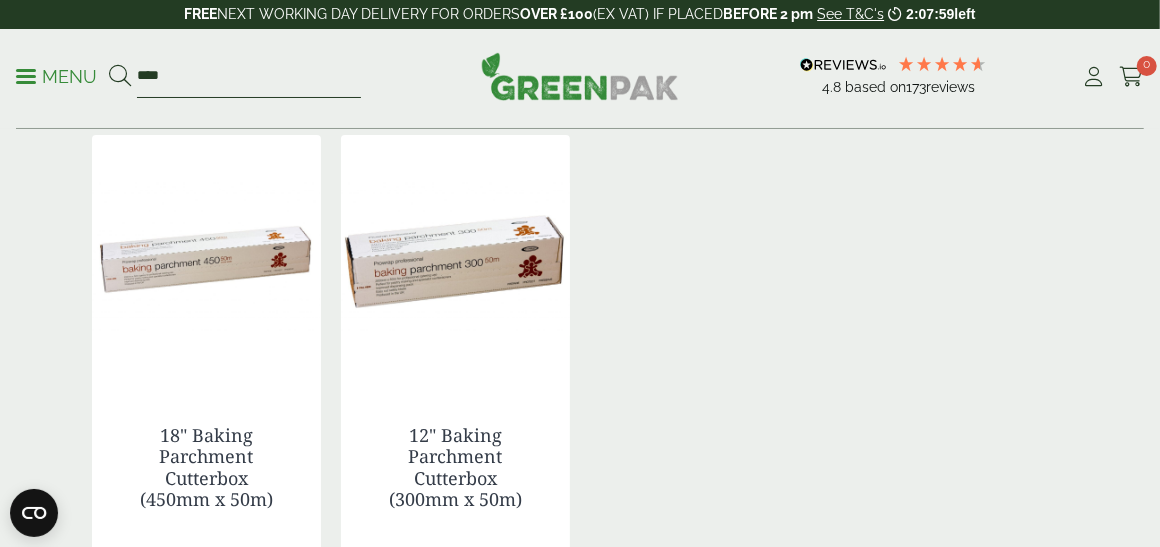 type on "****" 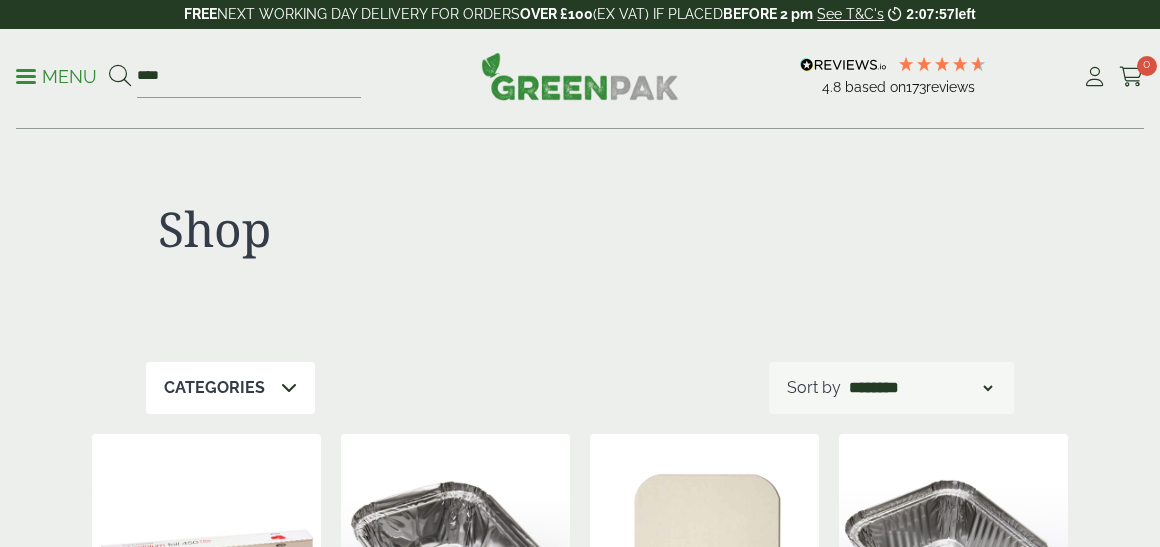 scroll, scrollTop: 0, scrollLeft: 0, axis: both 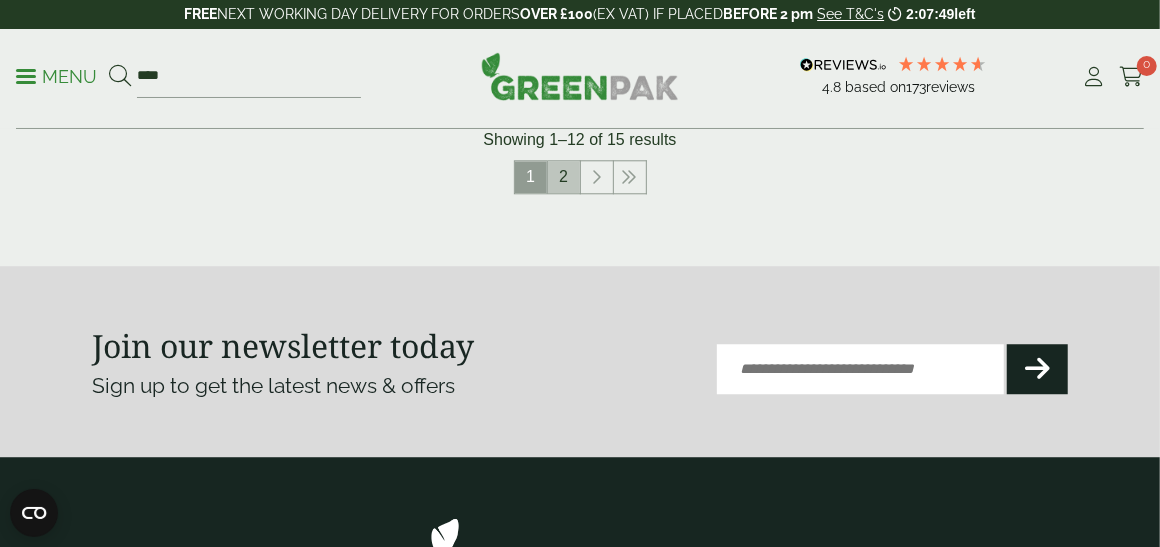 click on "2" at bounding box center (564, 177) 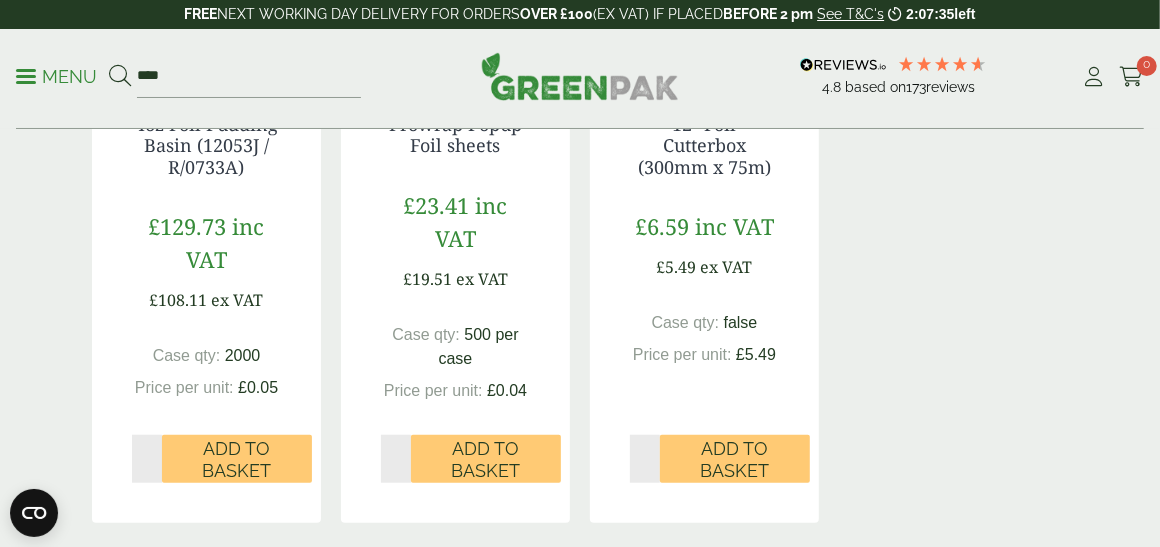 scroll, scrollTop: 900, scrollLeft: 0, axis: vertical 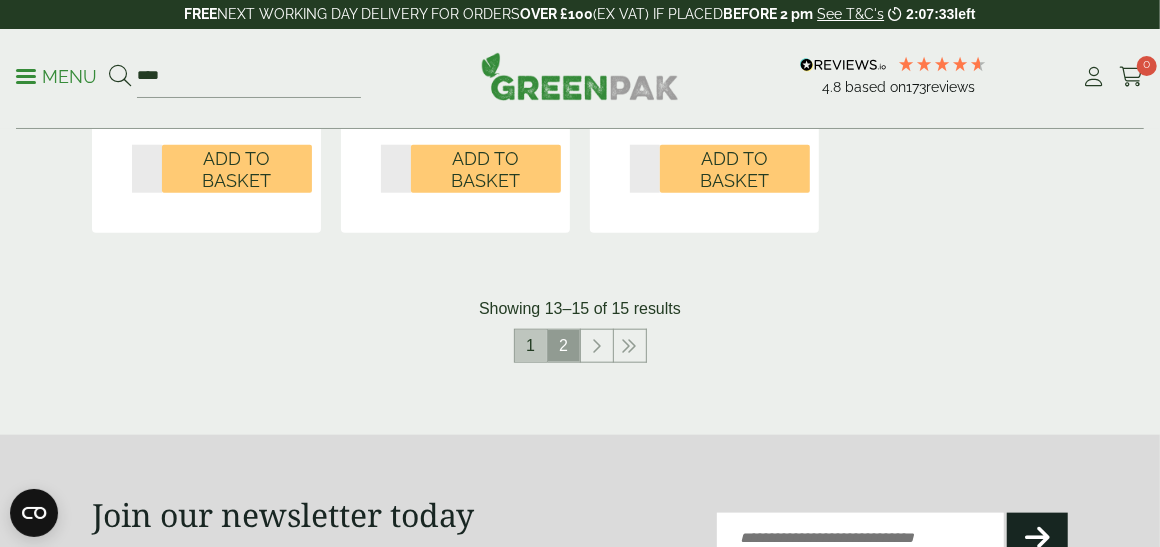 click on "1" at bounding box center (531, 346) 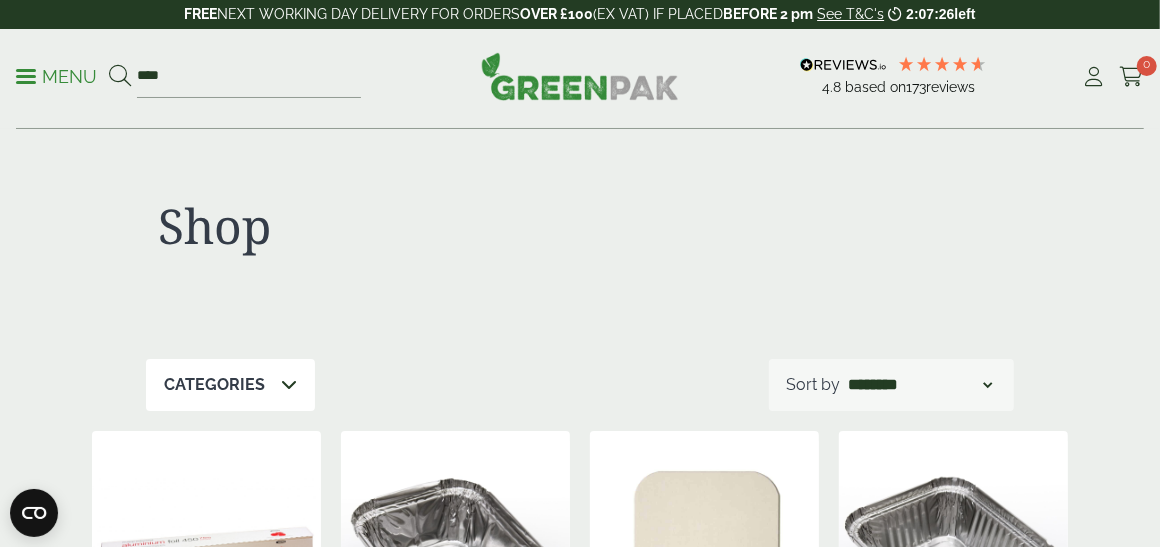 scroll, scrollTop: 0, scrollLeft: 0, axis: both 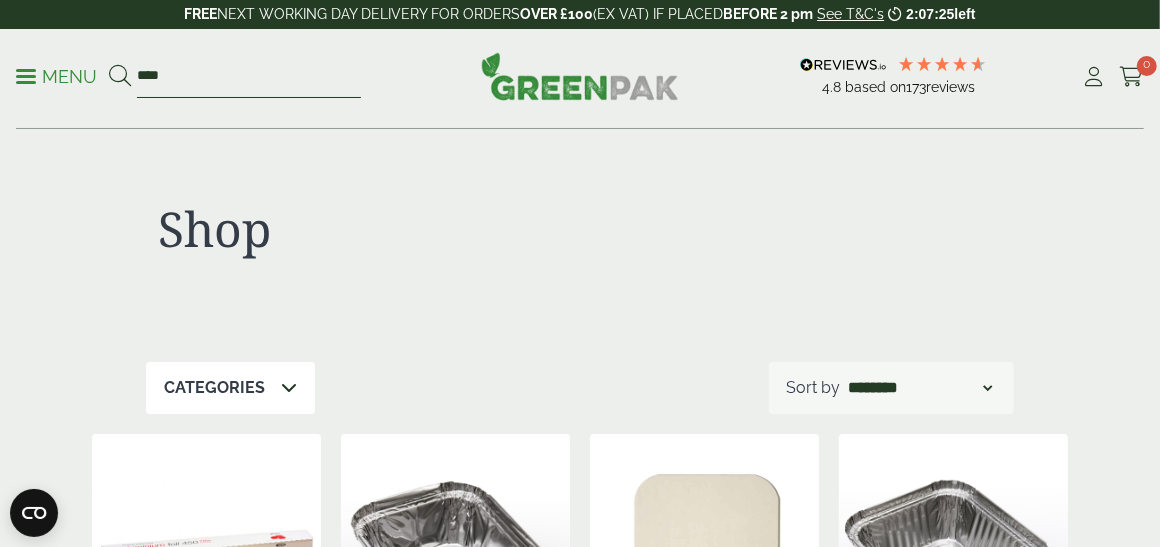 click on "****" at bounding box center [249, 77] 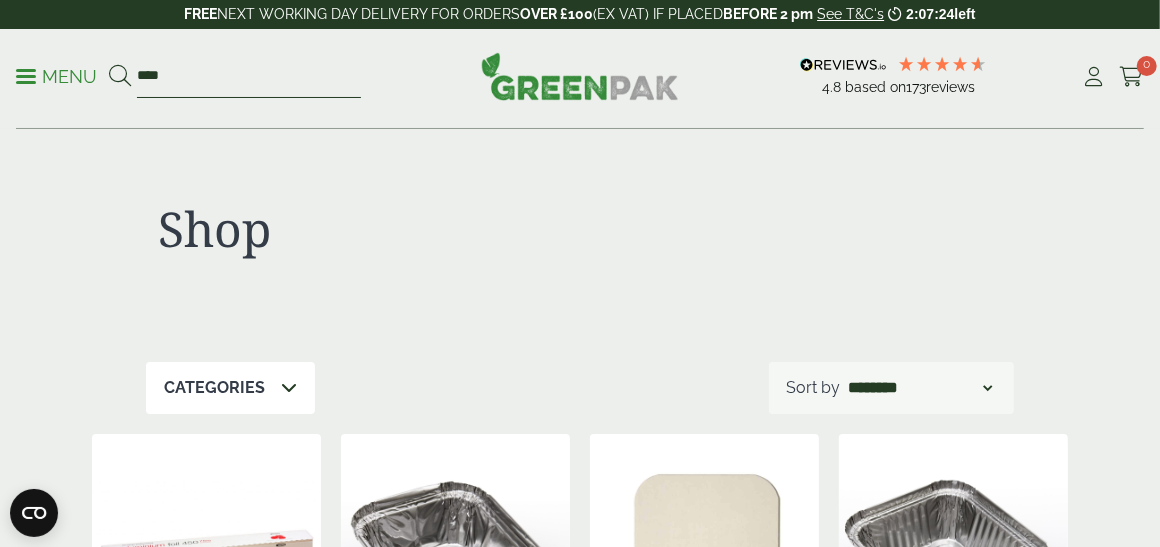 click at bounding box center (120, 77) 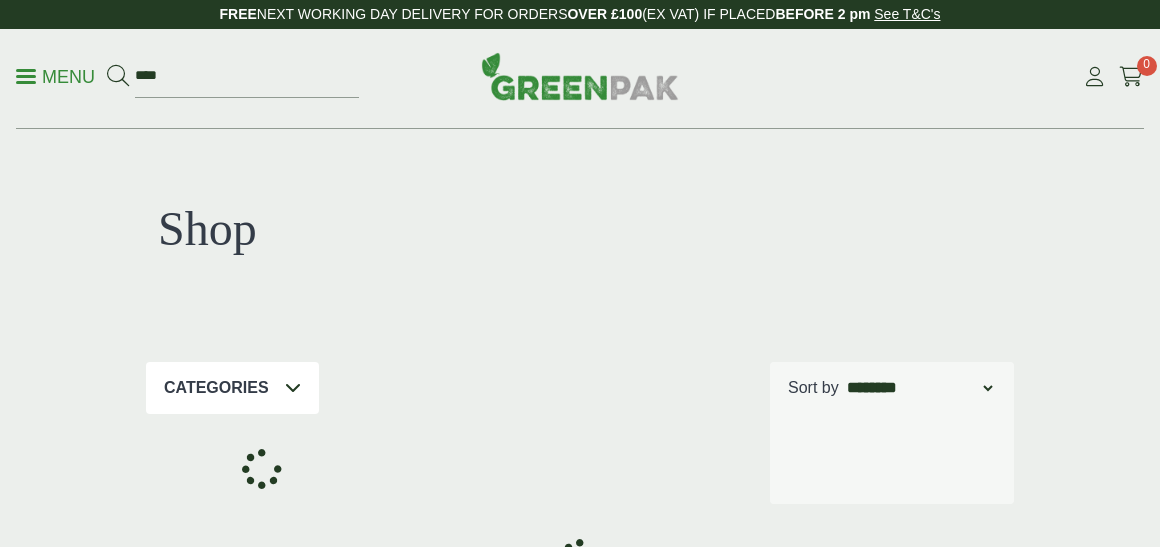 scroll, scrollTop: 0, scrollLeft: 0, axis: both 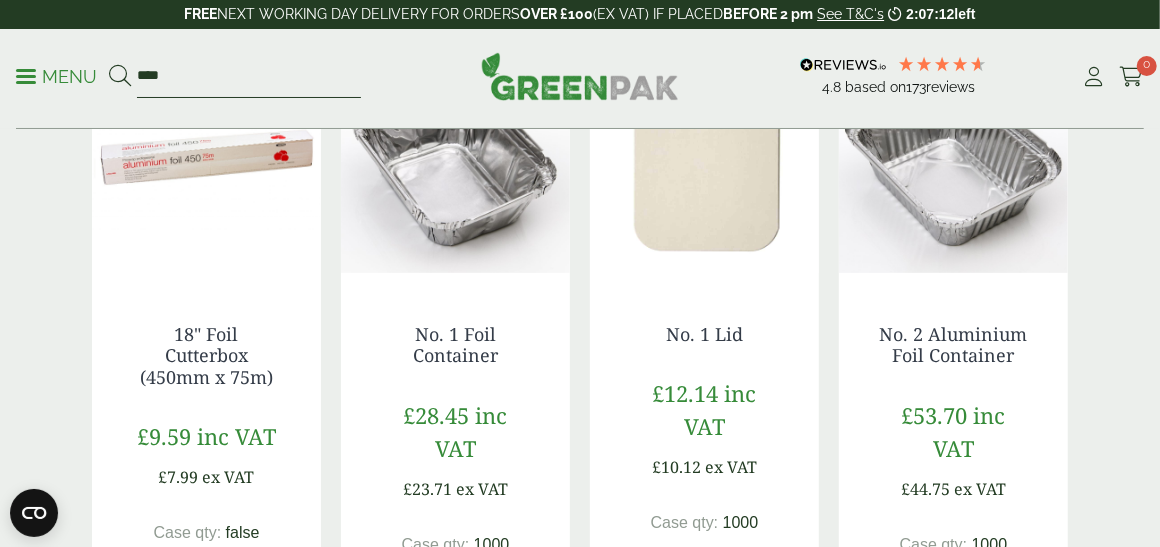 drag, startPoint x: 189, startPoint y: 72, endPoint x: 59, endPoint y: 64, distance: 130.24593 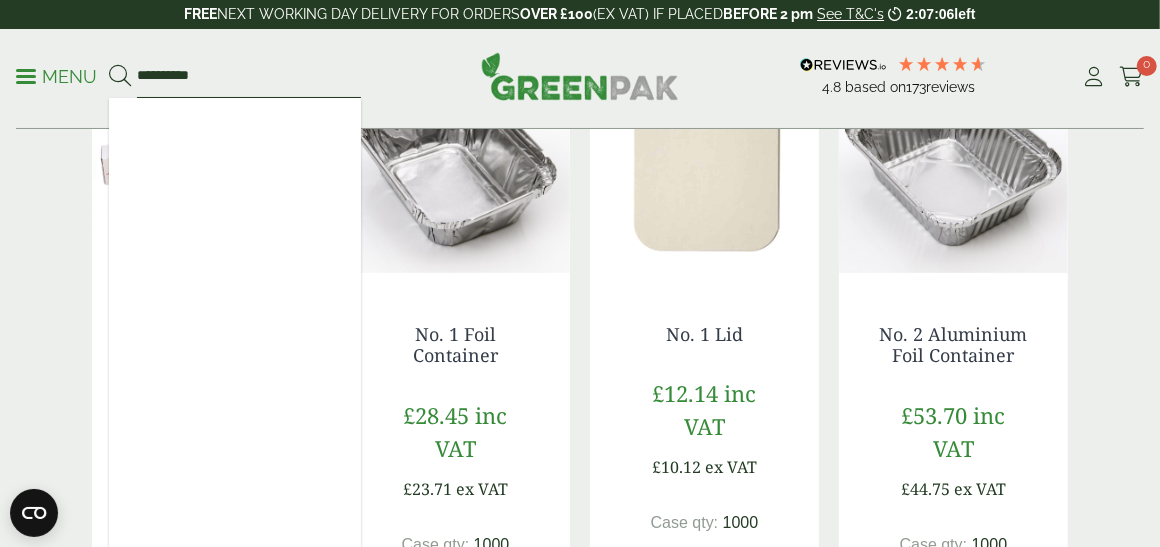 type on "**********" 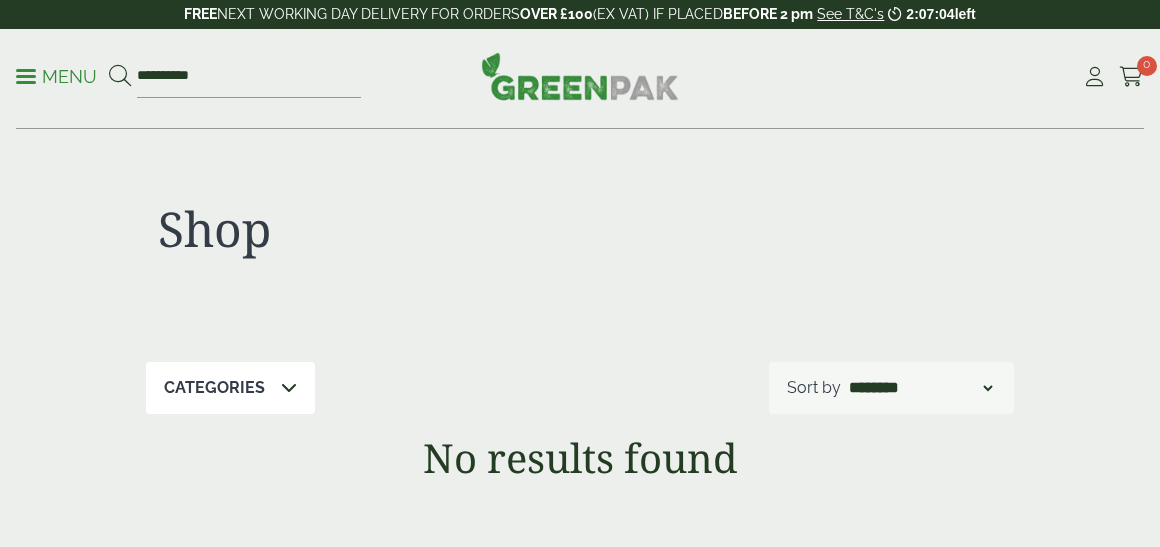 scroll, scrollTop: 0, scrollLeft: 0, axis: both 